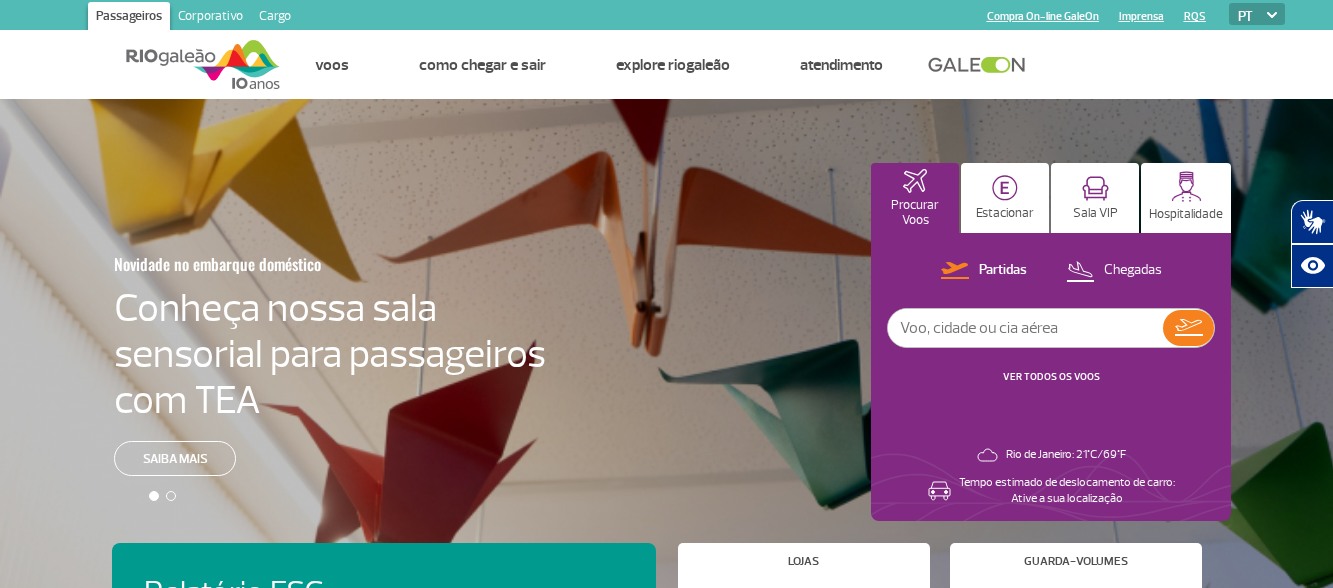 scroll, scrollTop: 0, scrollLeft: 0, axis: both 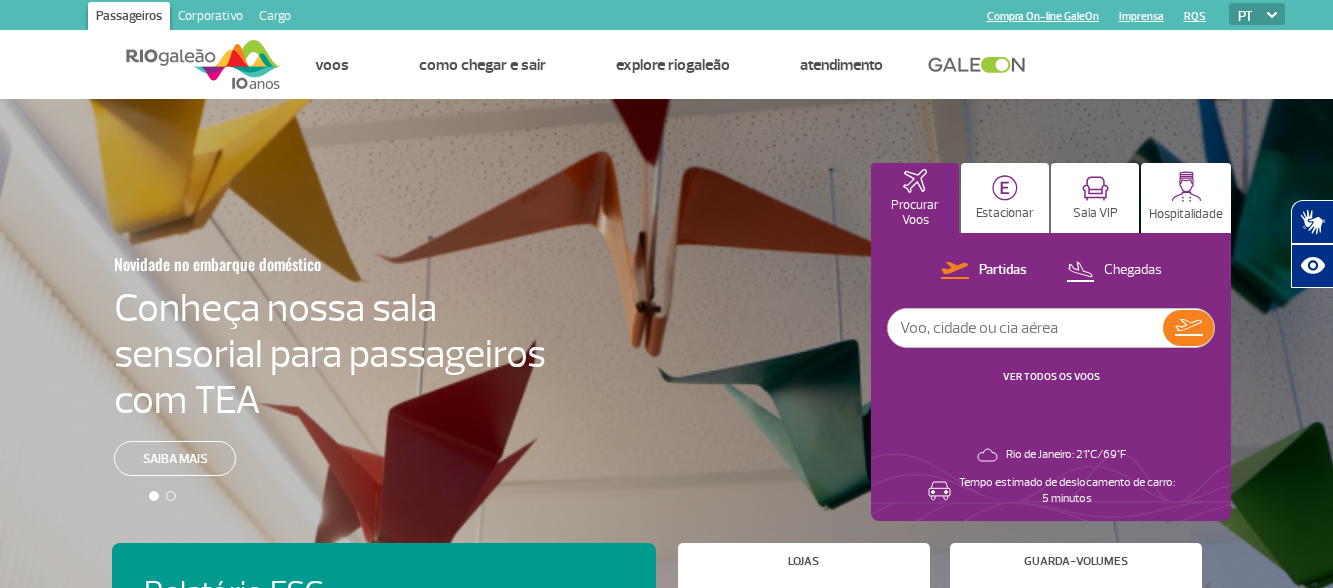 click at bounding box center [674, 386] 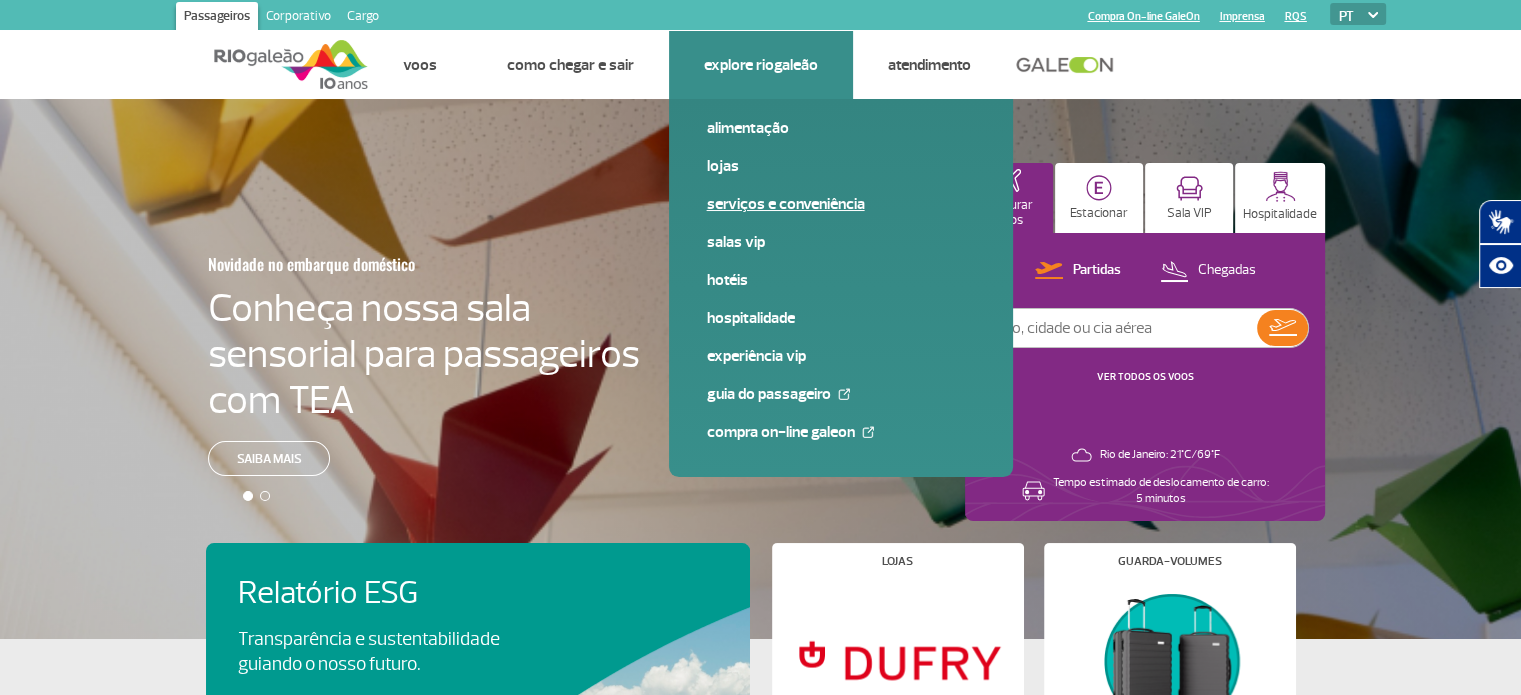 click on "Serviços e Conveniência" at bounding box center [841, 204] 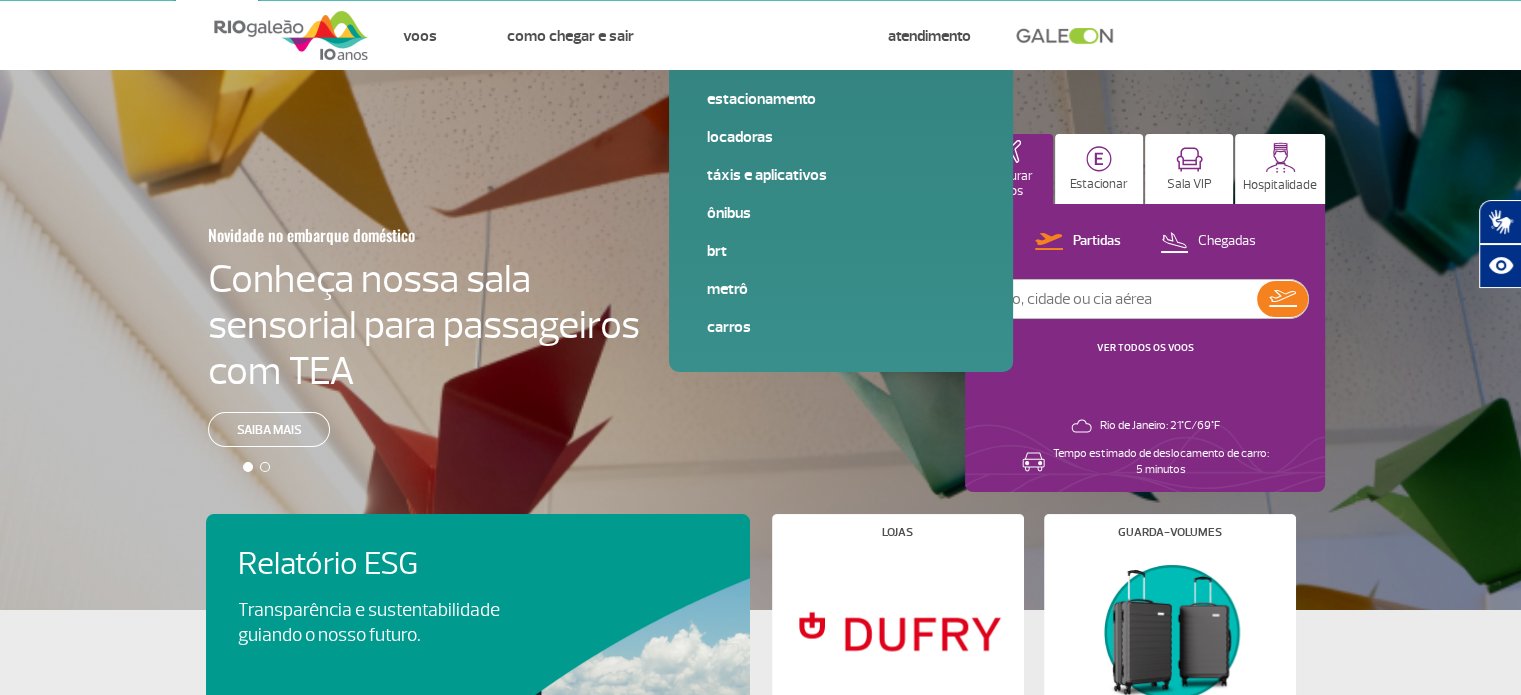 scroll, scrollTop: 0, scrollLeft: 0, axis: both 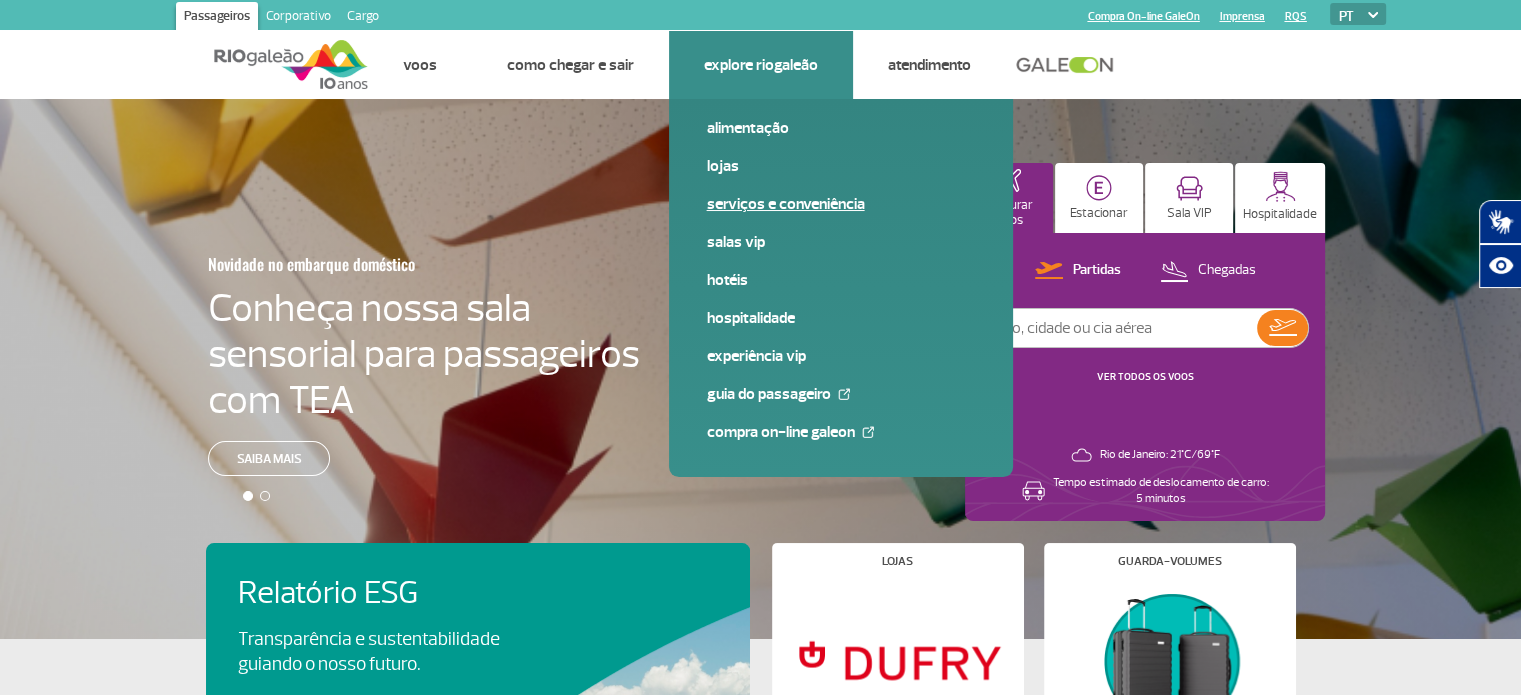 click on "Serviços e Conveniência" at bounding box center [841, 204] 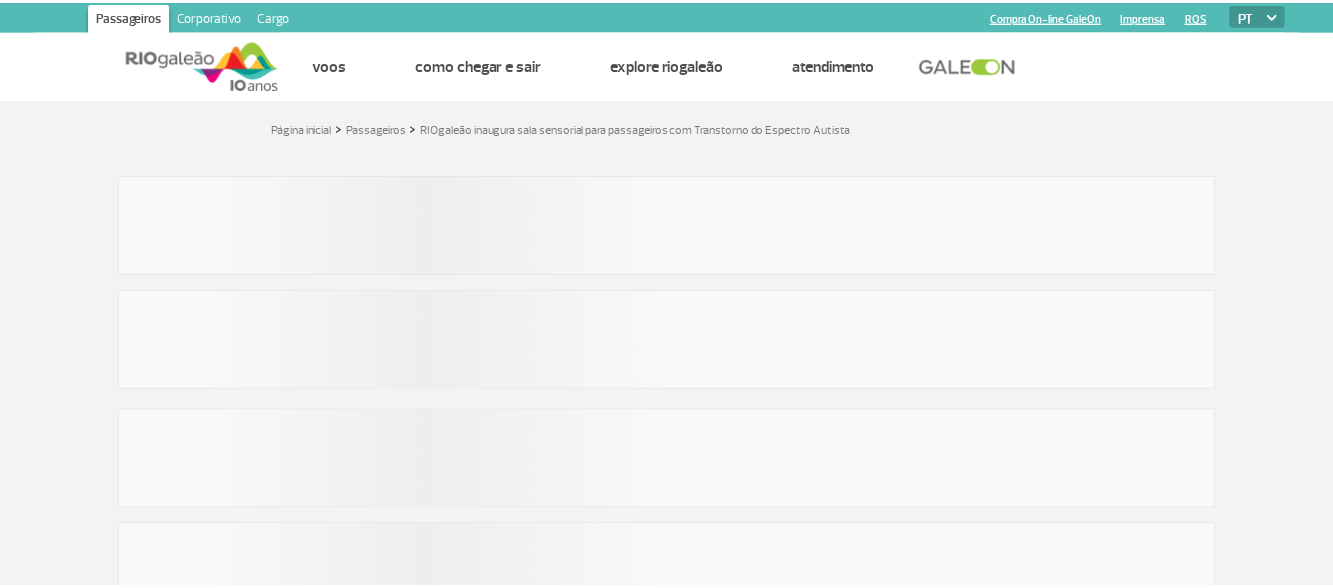 scroll, scrollTop: 0, scrollLeft: 0, axis: both 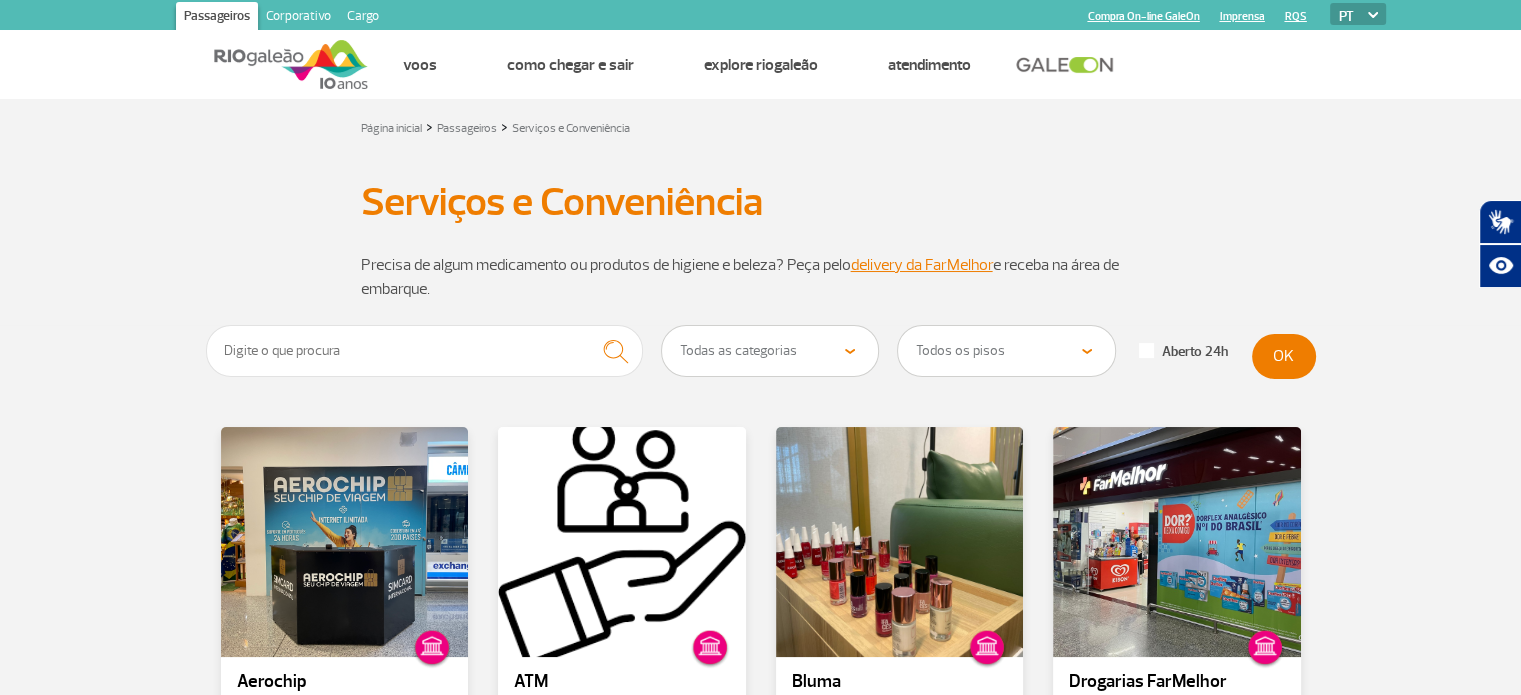 drag, startPoint x: 537, startPoint y: 267, endPoint x: 617, endPoint y: 282, distance: 81.394104 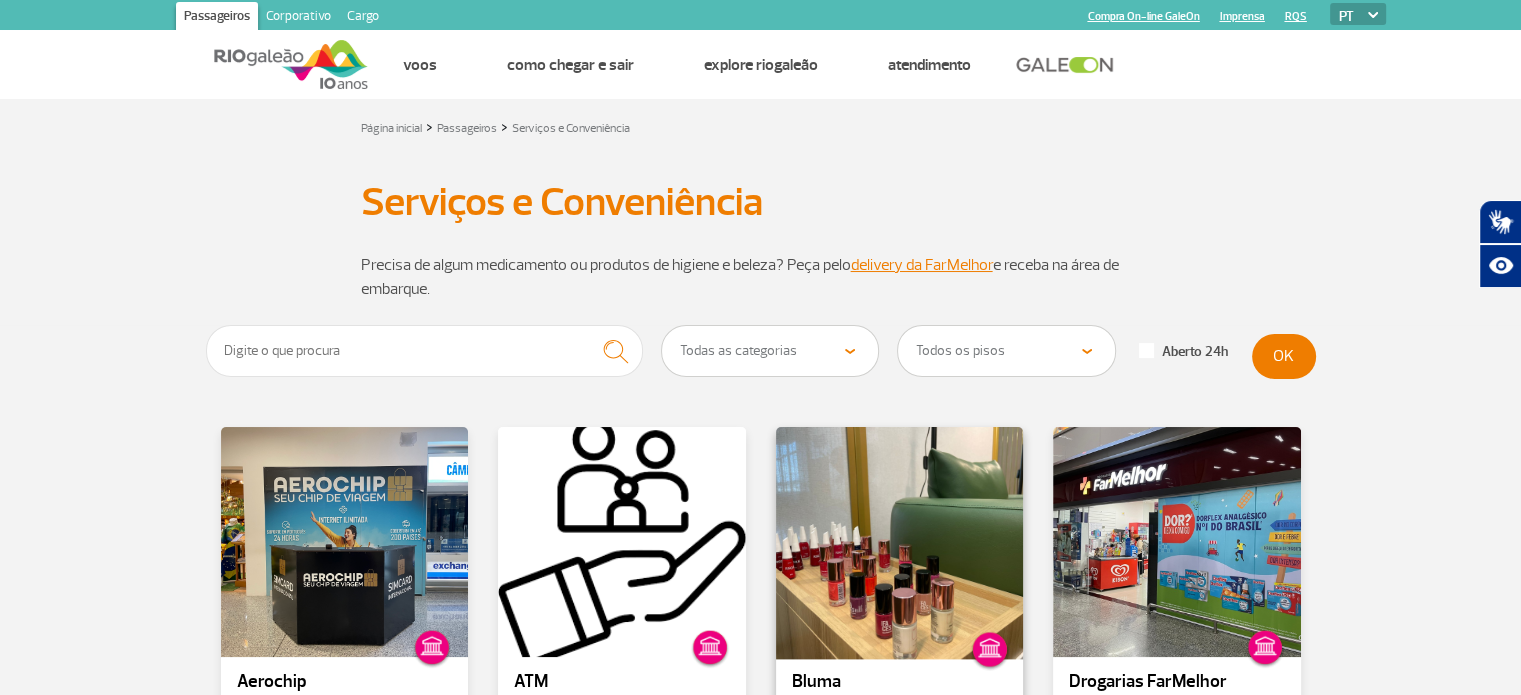 scroll, scrollTop: 200, scrollLeft: 0, axis: vertical 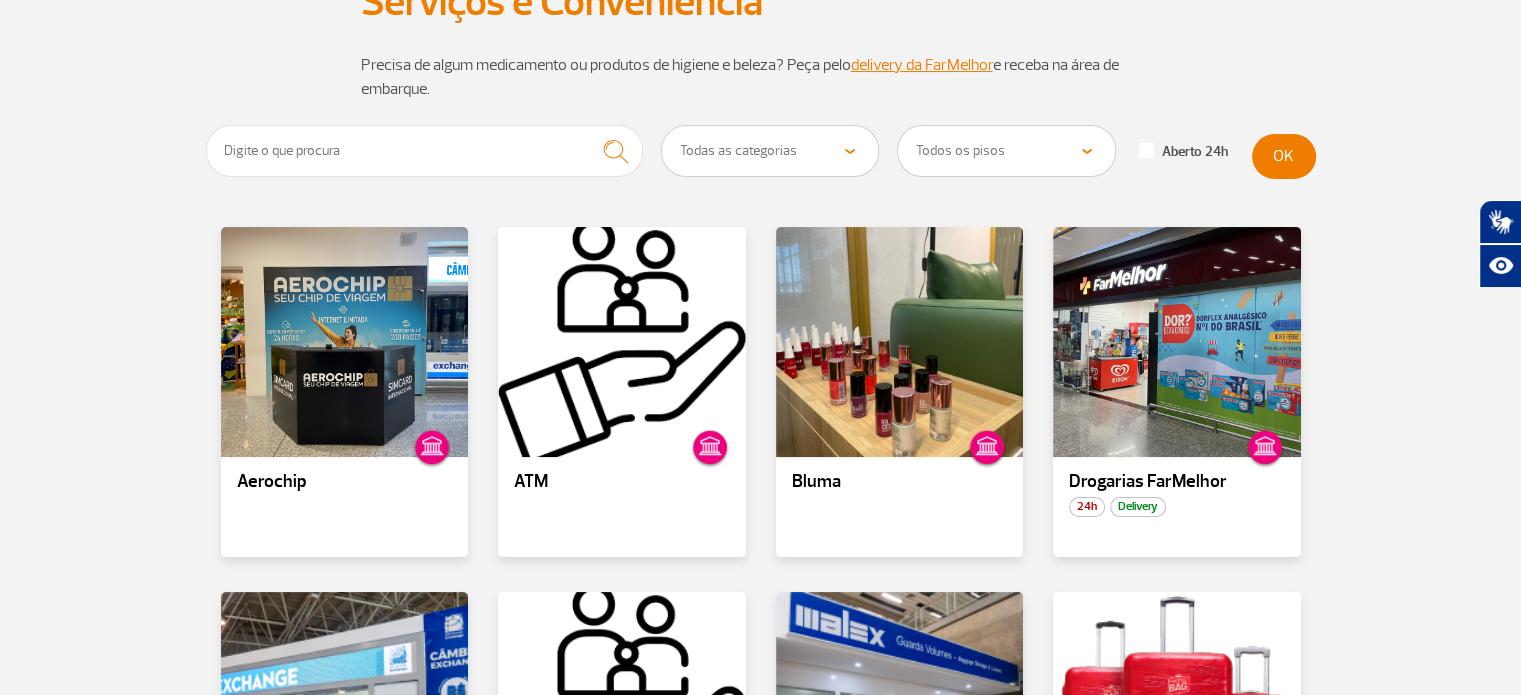 click on "Precisa de algum medicamento ou produtos de higiene e beleza? Peça pelo  delivery da FarMelhor  e receba na área de embarque." at bounding box center [761, 77] 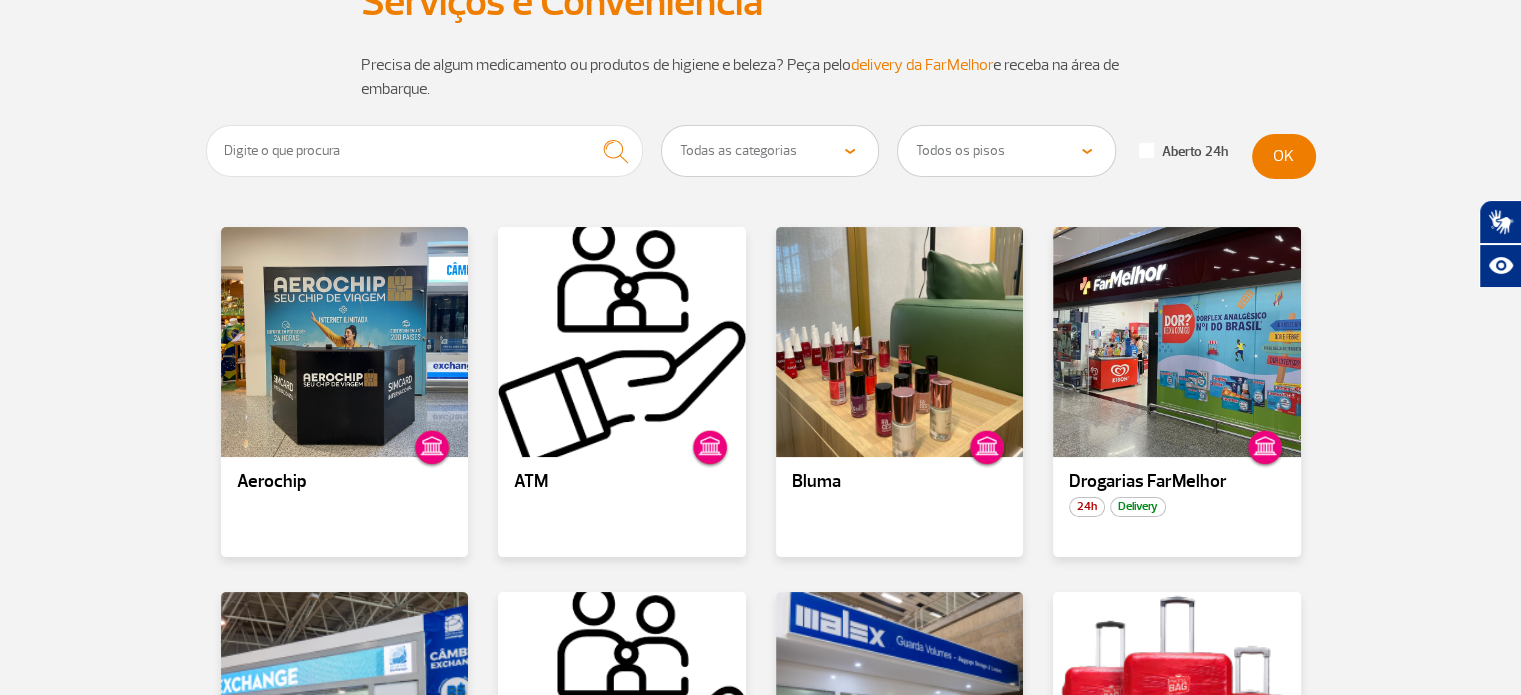 click on "delivery da FarMelhor" at bounding box center (922, 65) 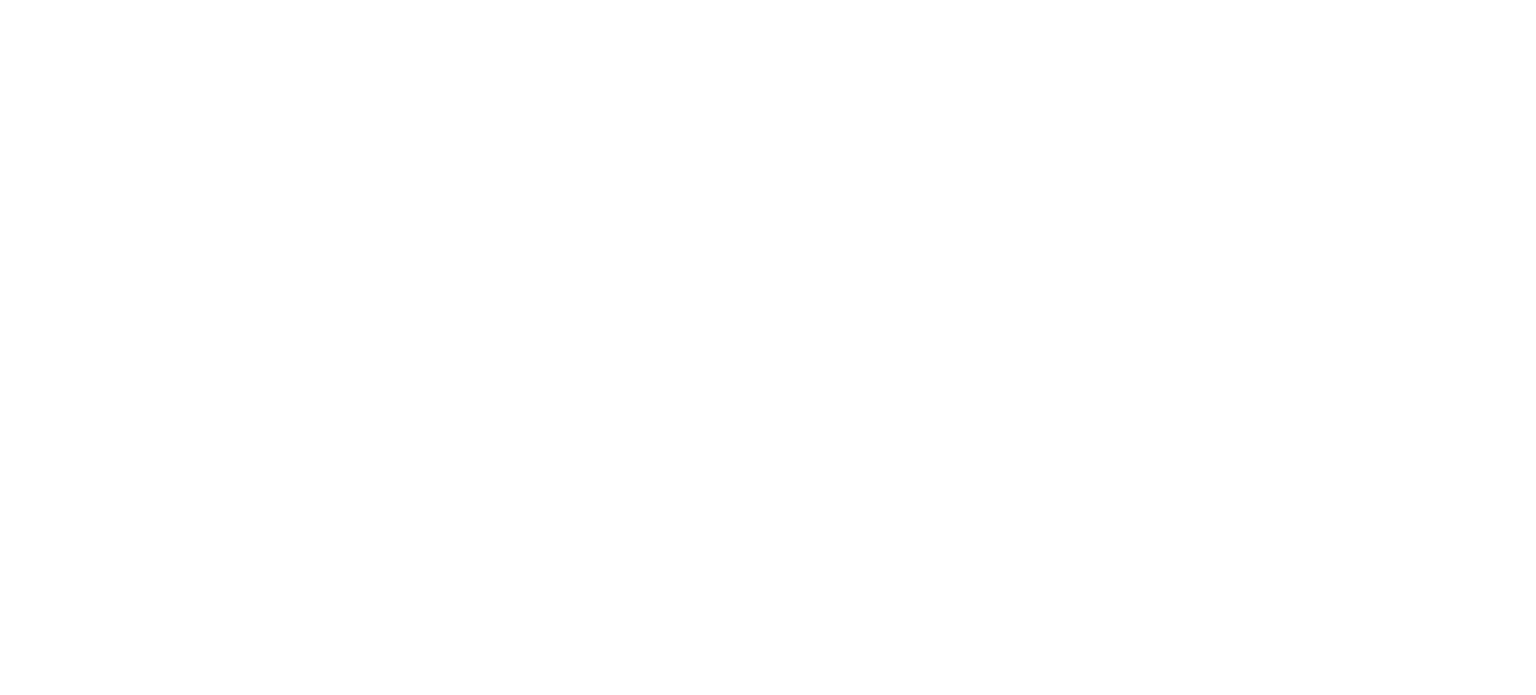 scroll, scrollTop: 0, scrollLeft: 0, axis: both 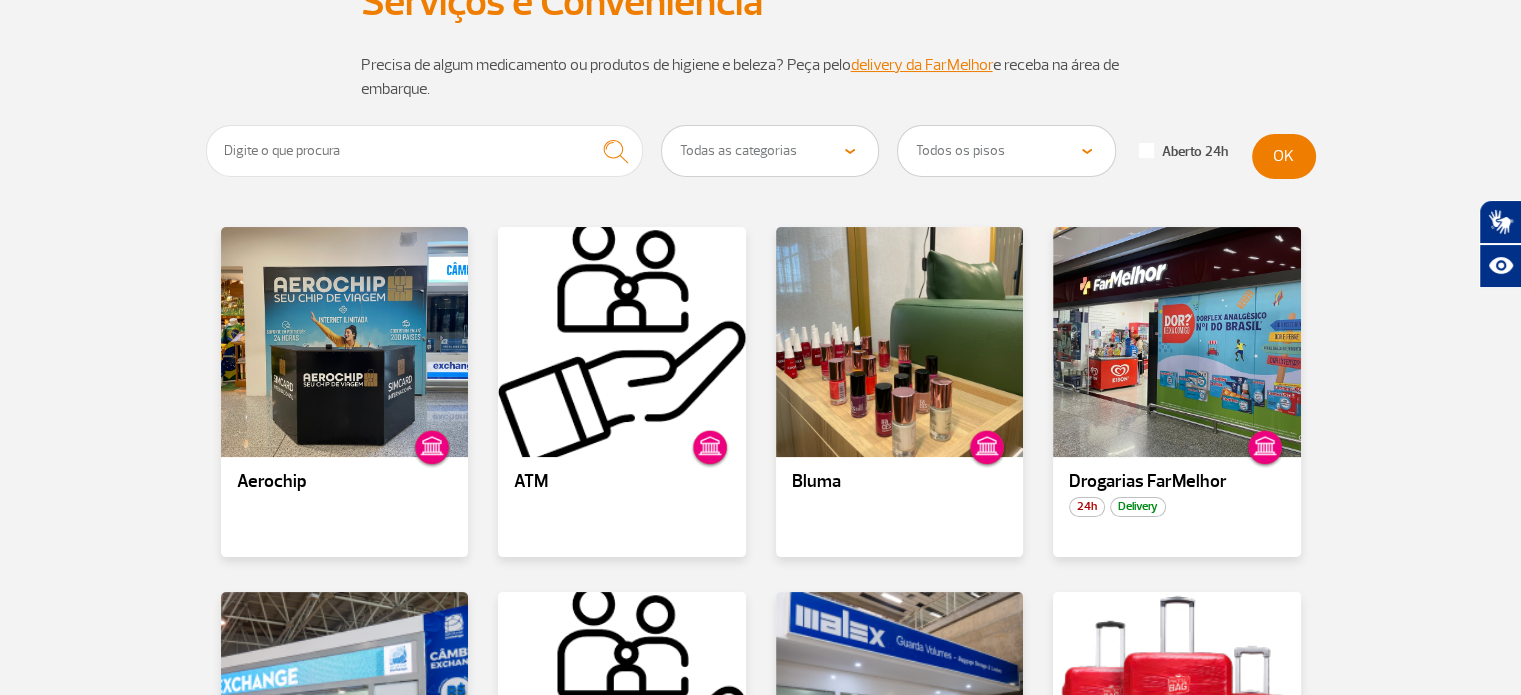 click on "Todas as categorias Conveniência Serviços Financeiros Farmácia Massagem Serviços de estética Câmbio Serviço de bagagem Embalagem de mala Guarda-volumes Serviço Todos os pisos Área Pública (antes do Raio-X) Desembarque Área Pública Desembarque Internacional Embarque Área Pública (antes do Raio-X) Embarque Doméstico Embarque Internacional Pátio Desembarque Nacional (Doméstico)  Aberto 24h  OK Aerochip ATM Bluma Drogarias FarMelhor 24h Delivery Global Exchange 24h Interfarma 24h MALEX 24h Protec Bag 24h Safra Câmbio 24h Sense SPA Express" at bounding box center [760, 748] 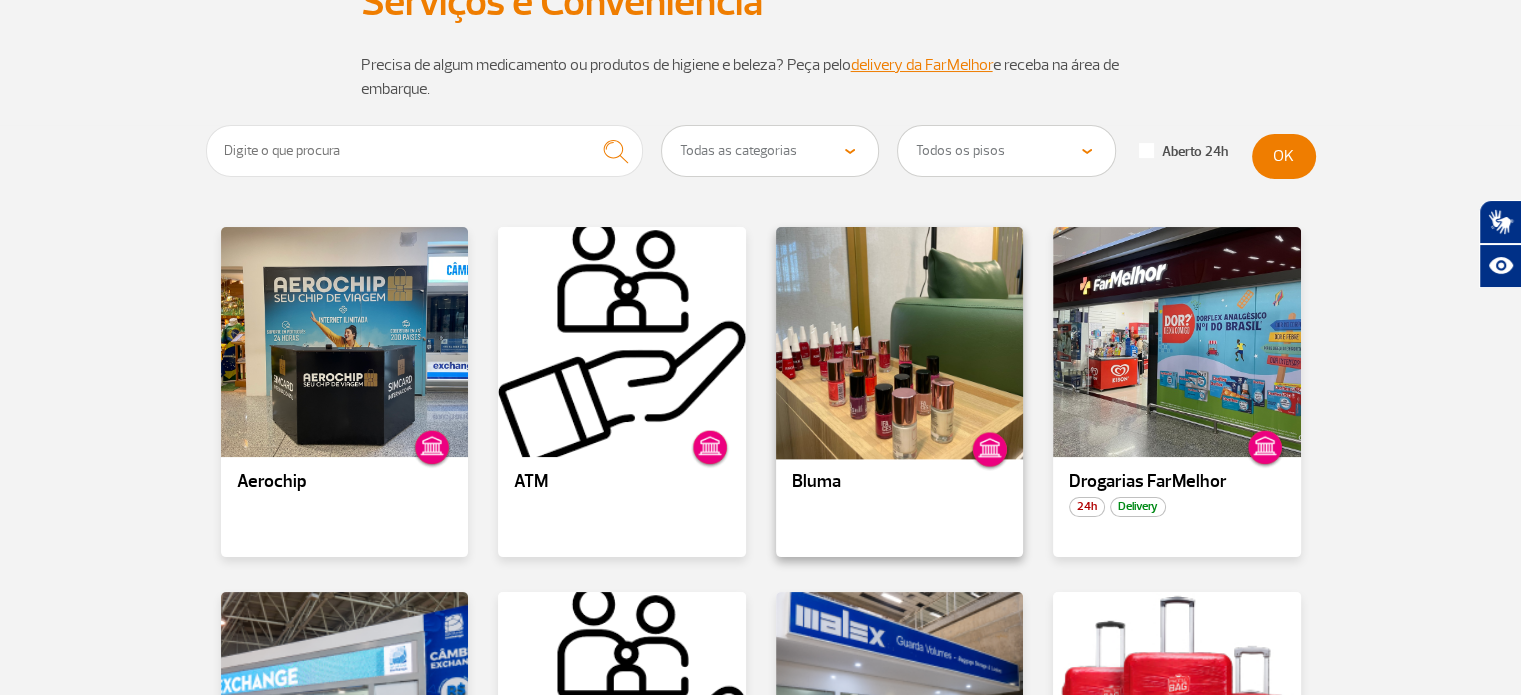 click at bounding box center [899, 342] 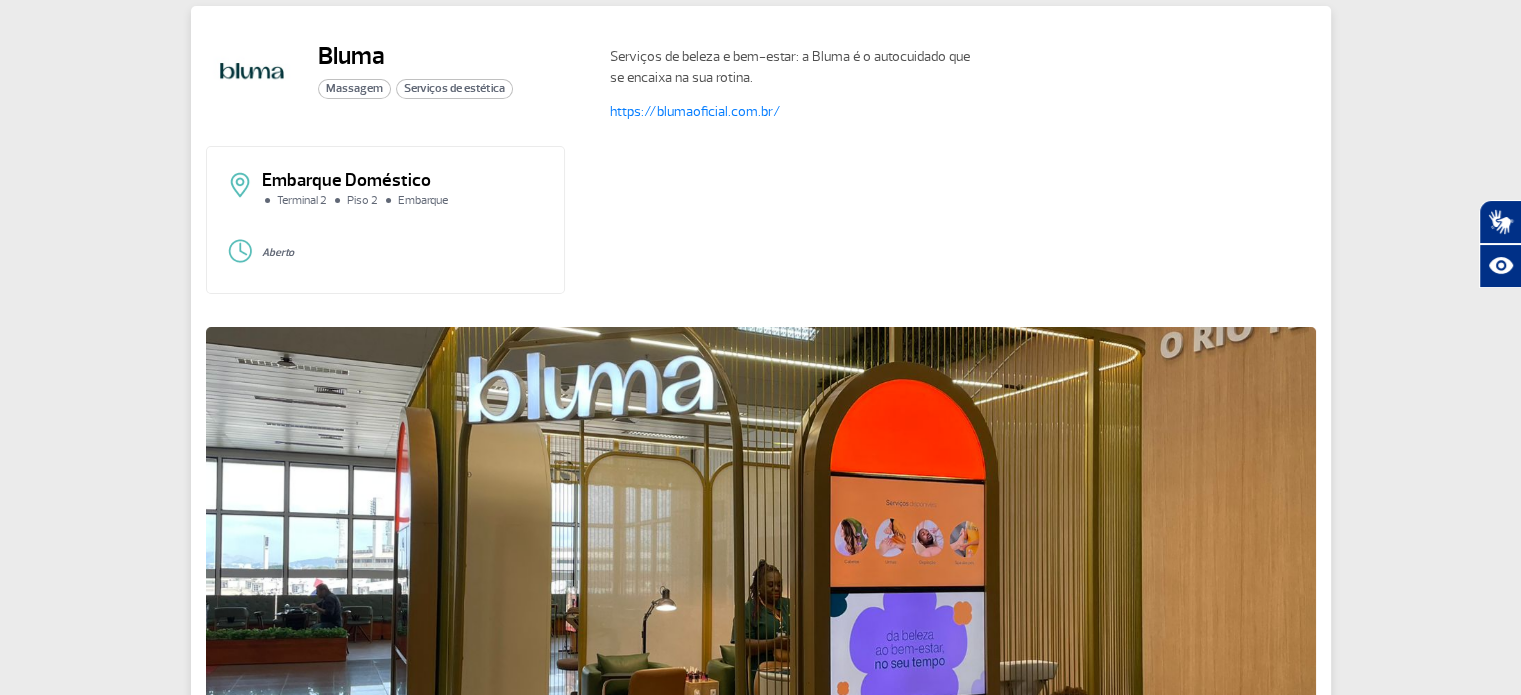 scroll, scrollTop: 90, scrollLeft: 0, axis: vertical 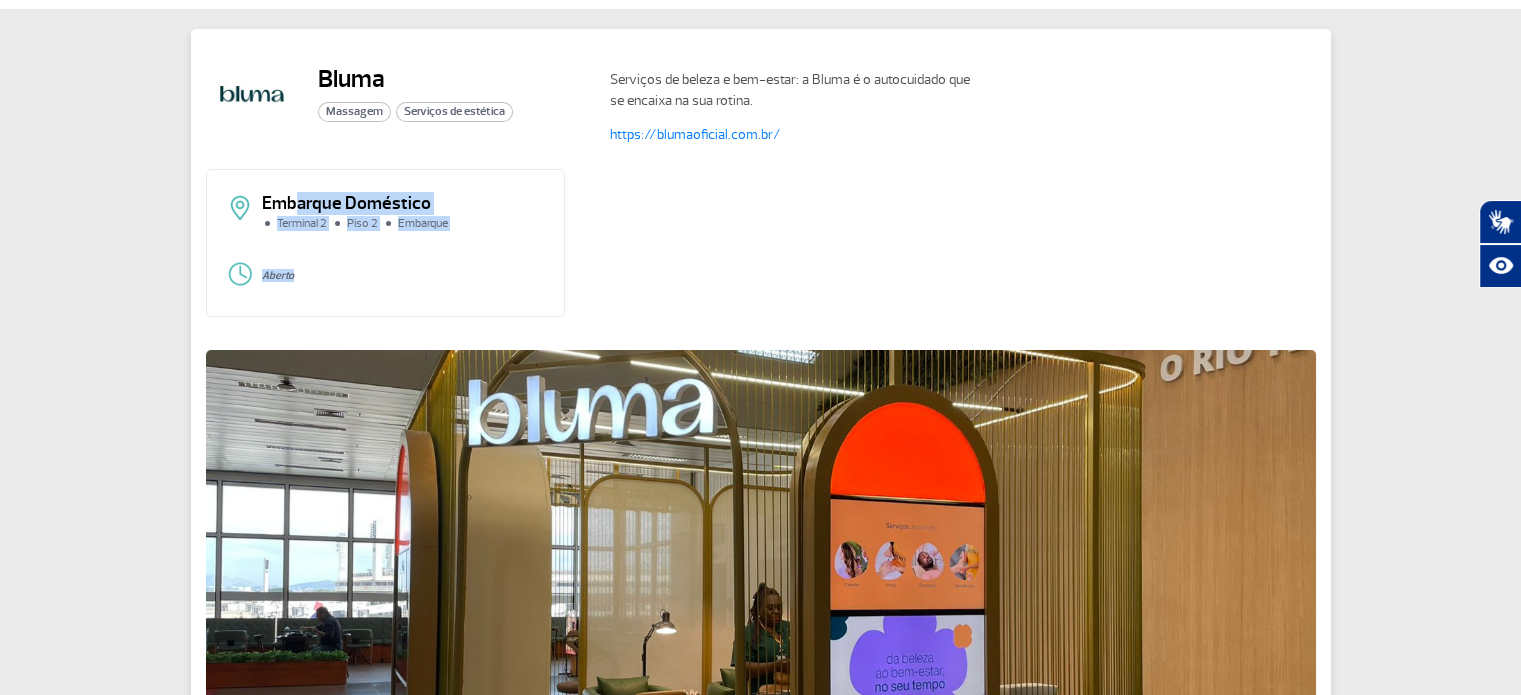drag, startPoint x: 378, startPoint y: 233, endPoint x: 444, endPoint y: 246, distance: 67.26812 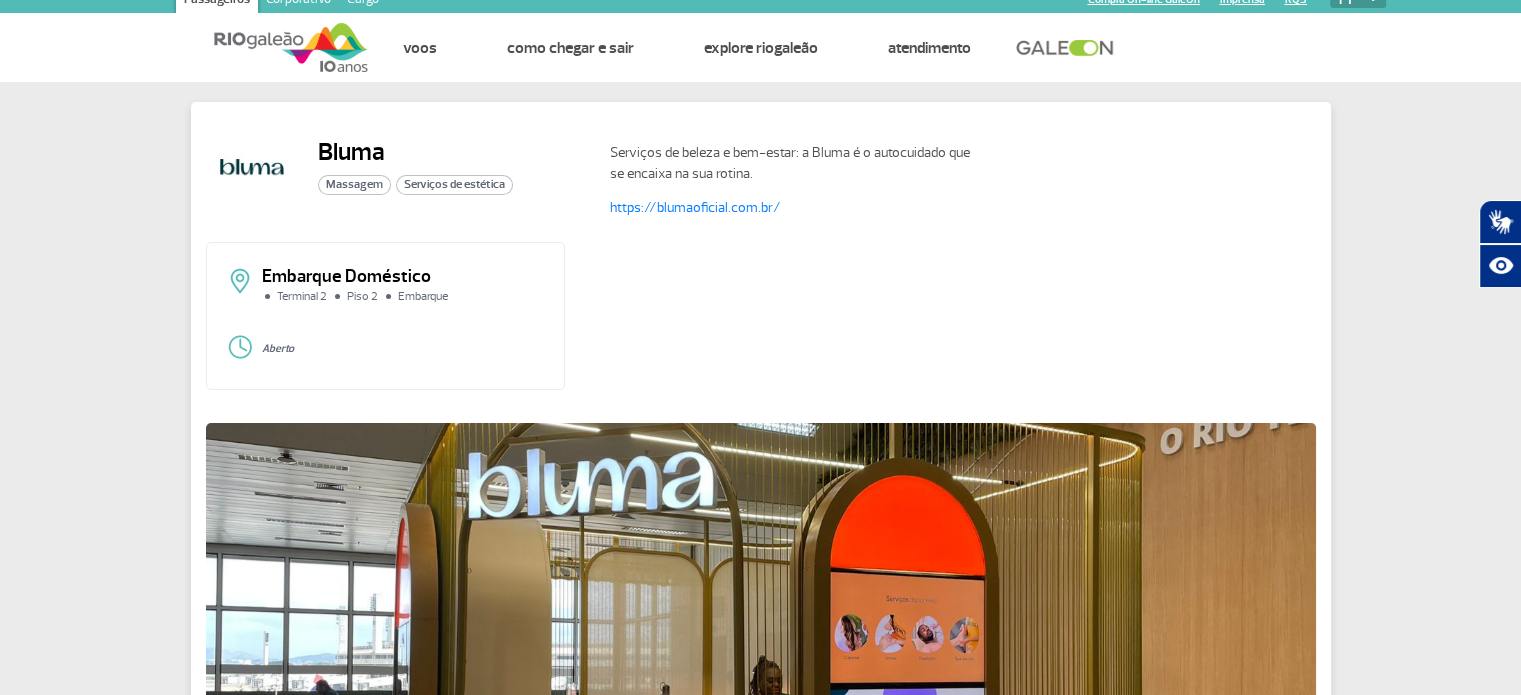 scroll, scrollTop: 0, scrollLeft: 0, axis: both 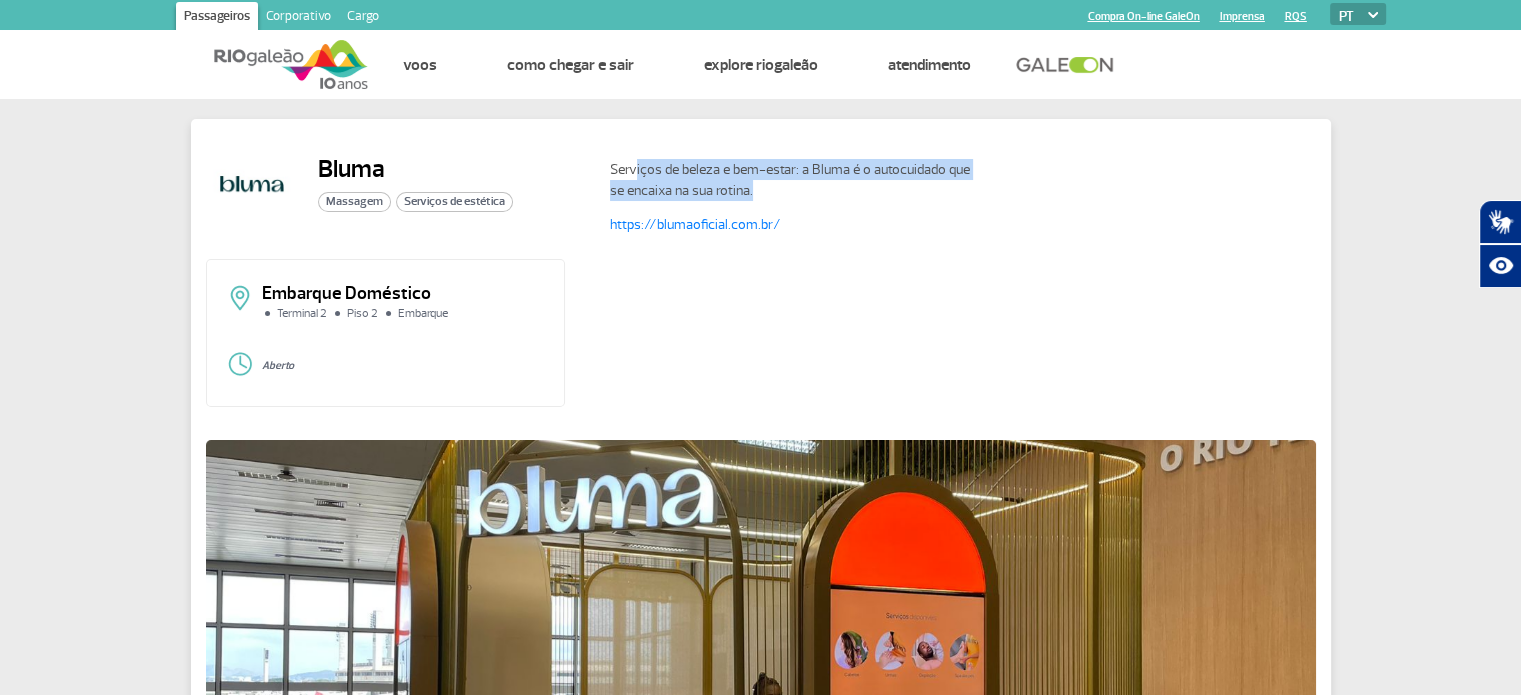 drag, startPoint x: 637, startPoint y: 159, endPoint x: 852, endPoint y: 190, distance: 217.22339 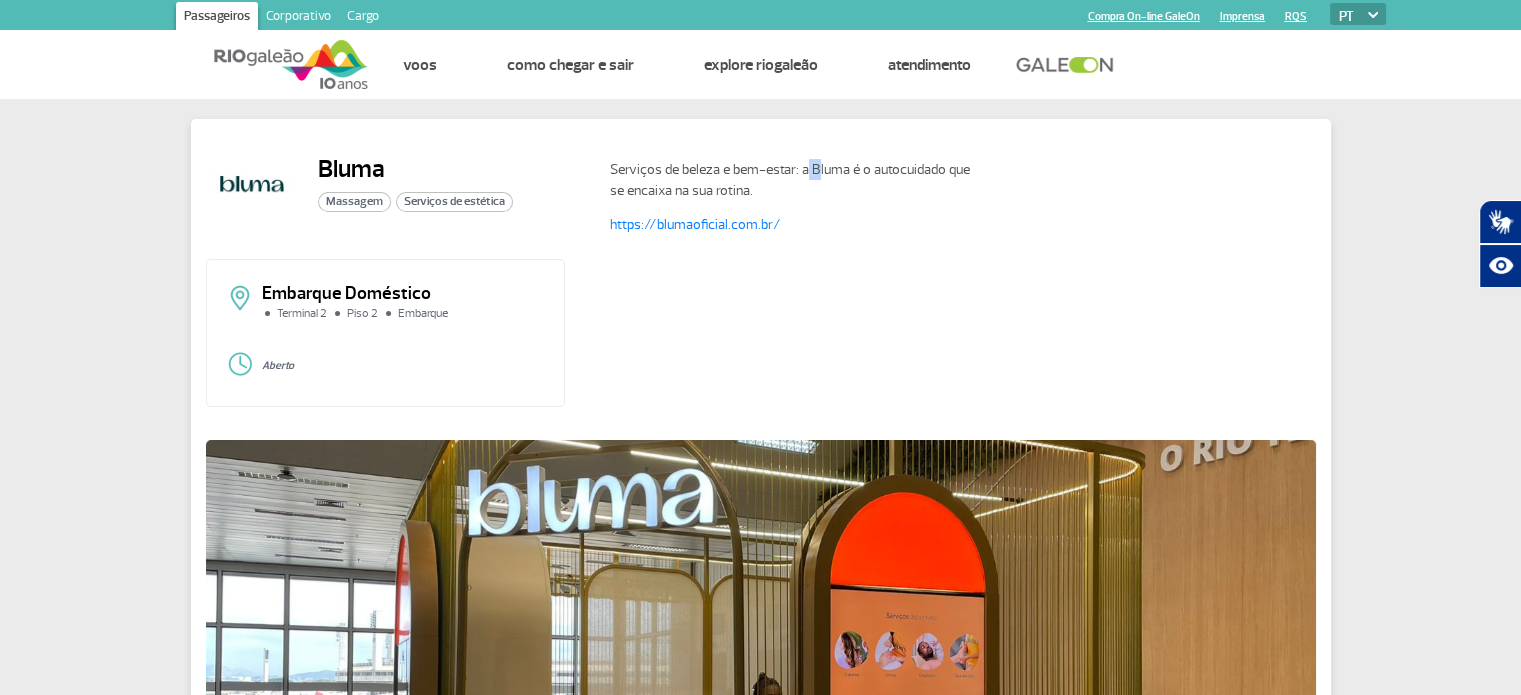 drag, startPoint x: 829, startPoint y: 181, endPoint x: 867, endPoint y: 192, distance: 39.56008 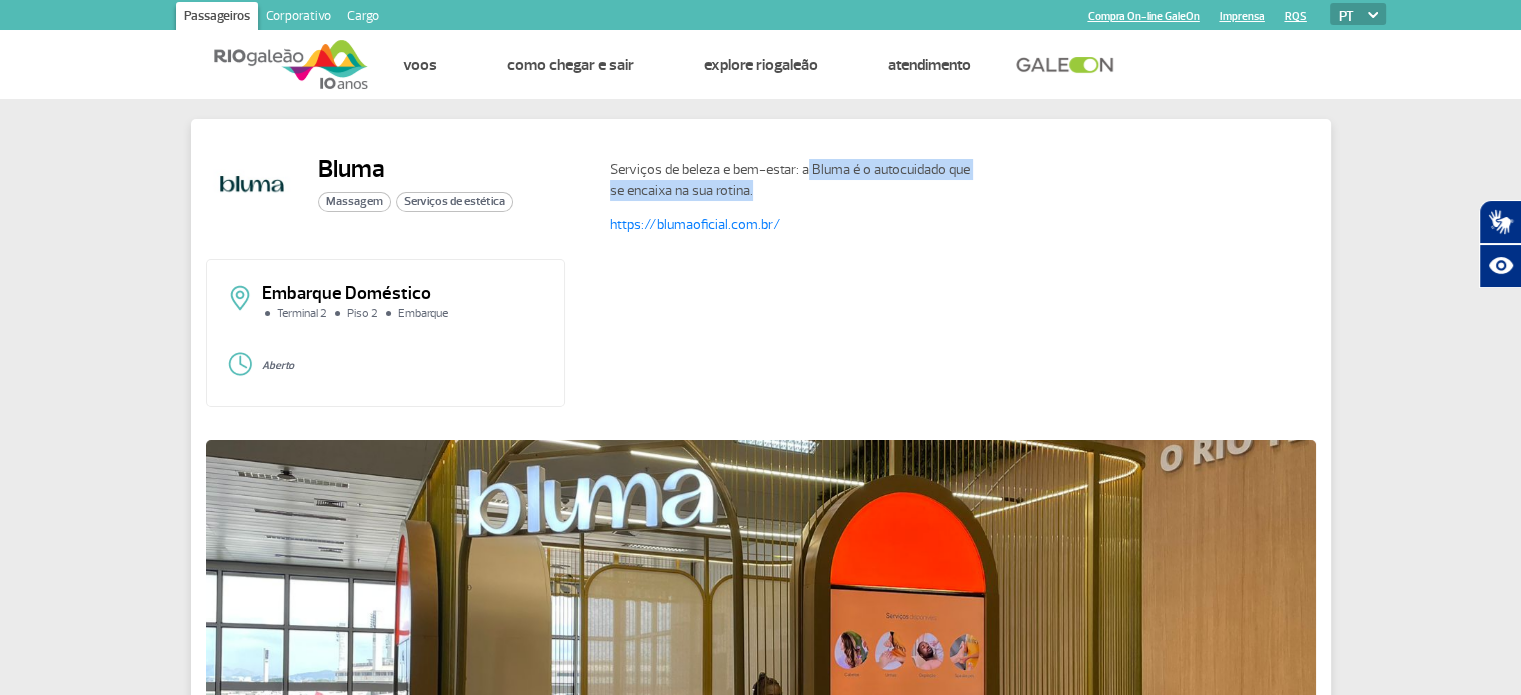 click on "Serviços de beleza e bem-estar: a Bluma é o autocuidado que se encaixa na sua rotina." 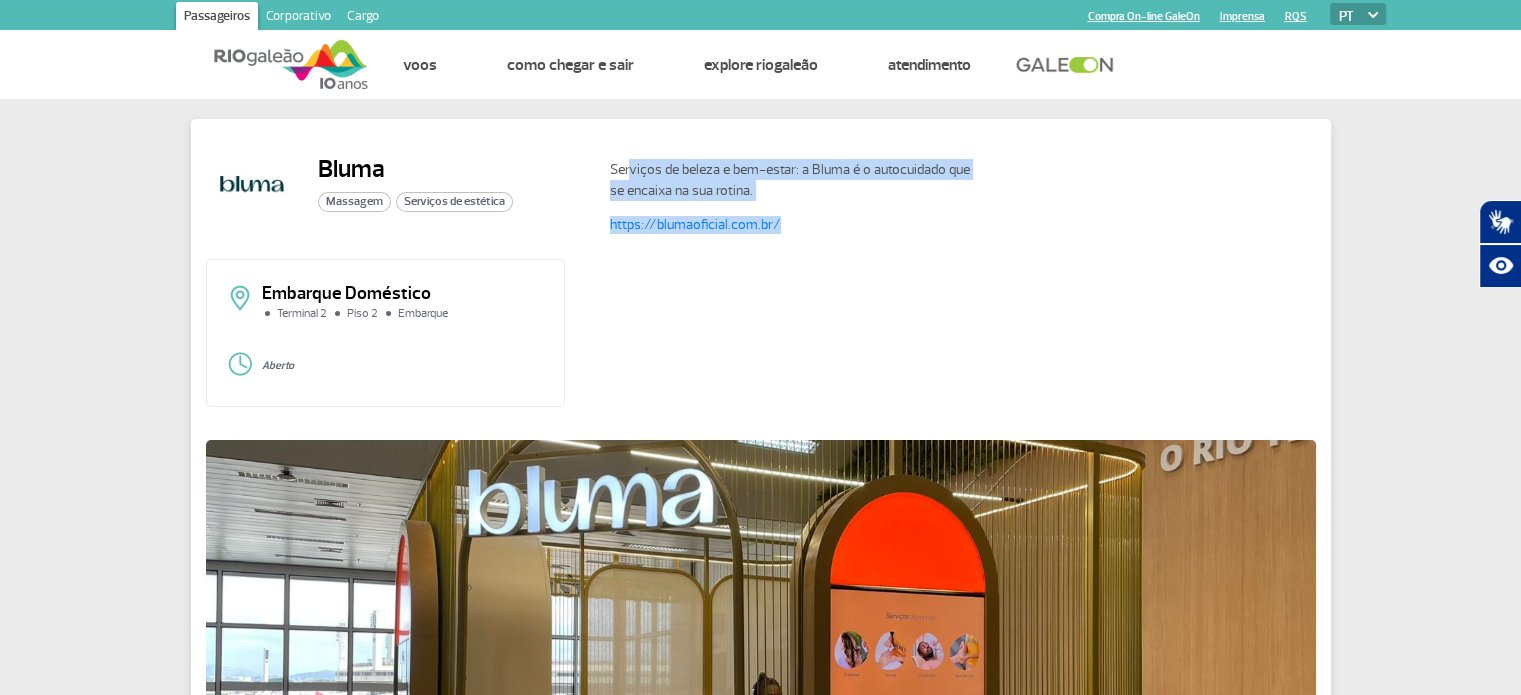 drag, startPoint x: 632, startPoint y: 169, endPoint x: 785, endPoint y: 202, distance: 156.51837 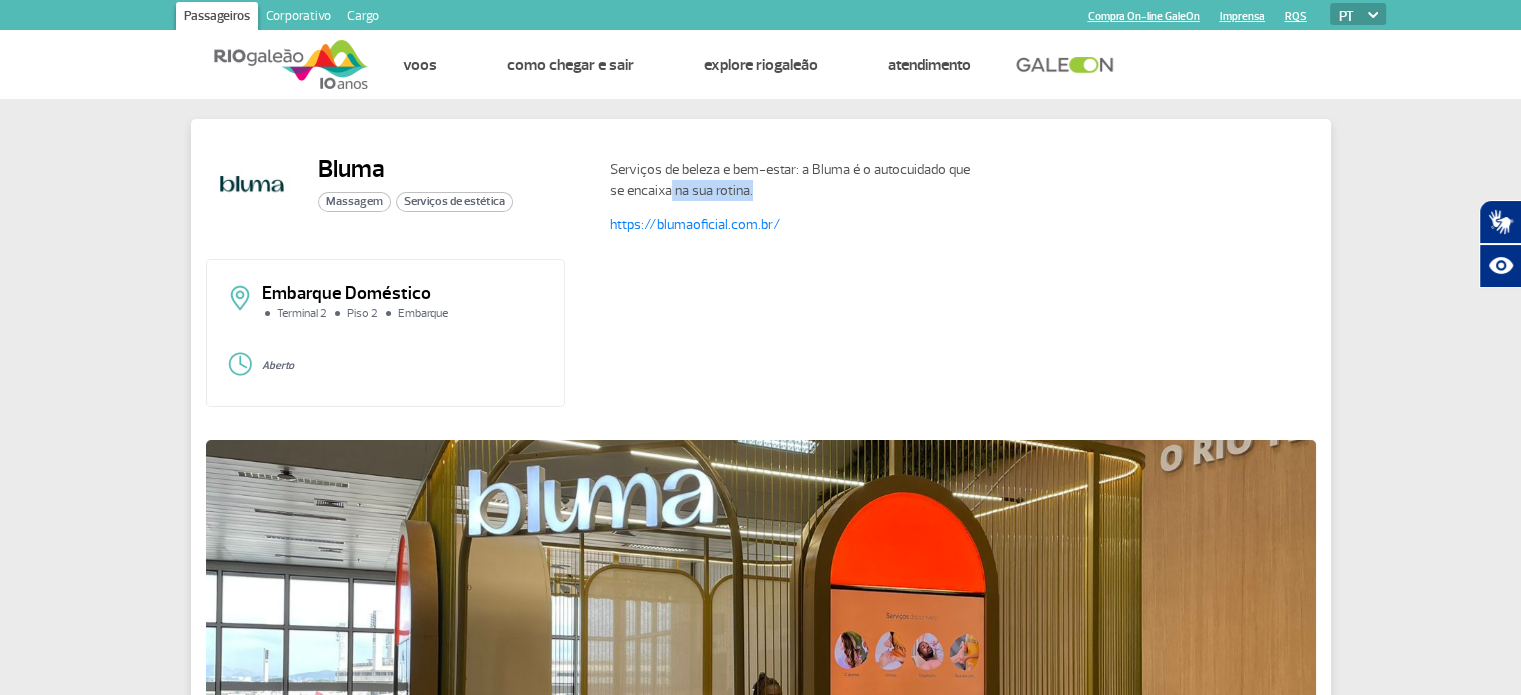 drag, startPoint x: 775, startPoint y: 190, endPoint x: 799, endPoint y: 190, distance: 24 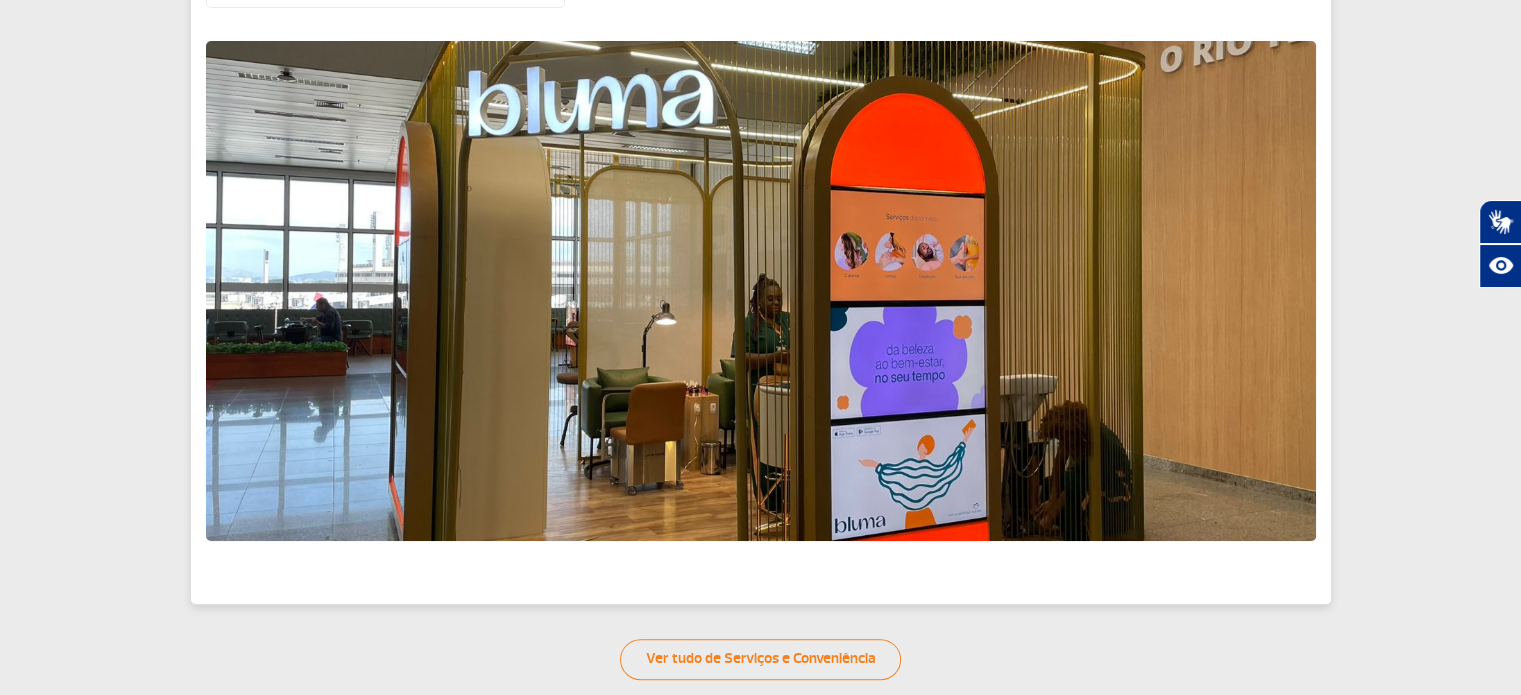scroll, scrollTop: 400, scrollLeft: 0, axis: vertical 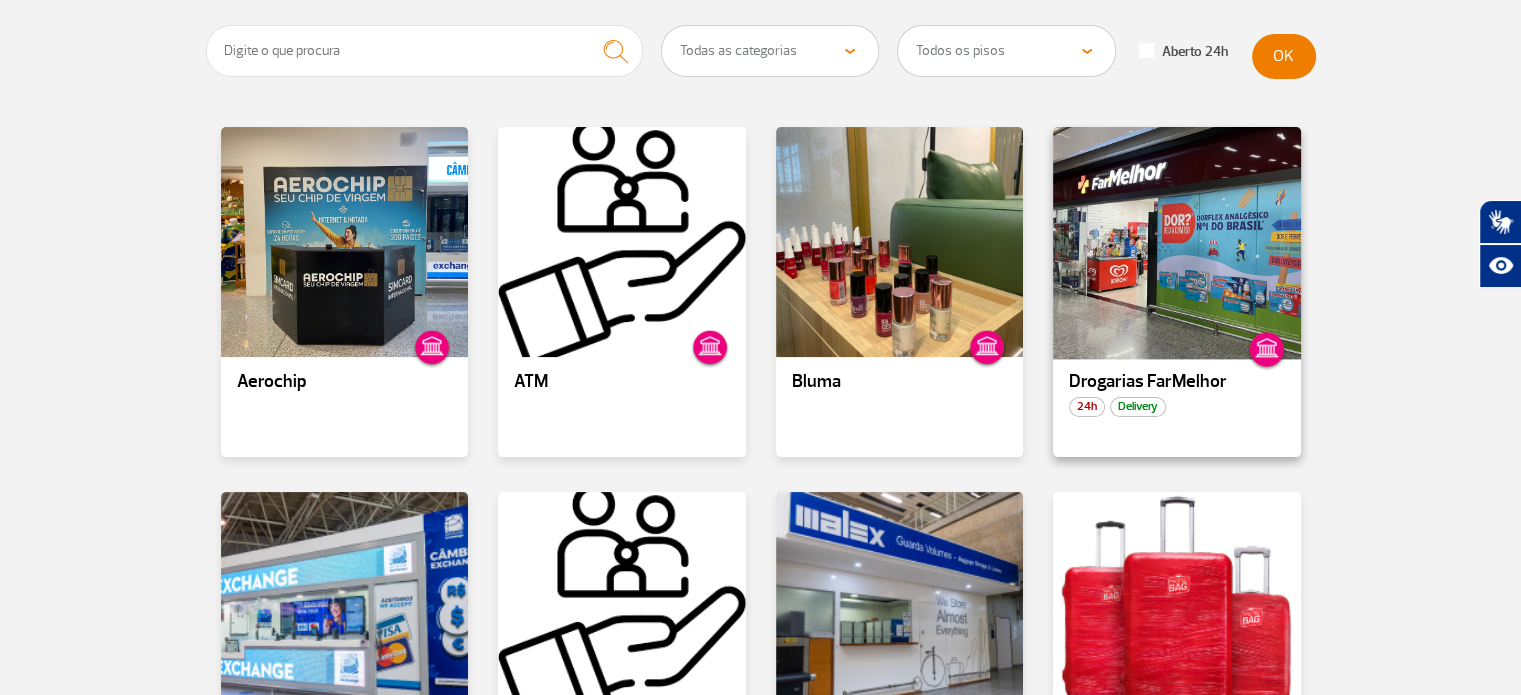 click at bounding box center [1177, 242] 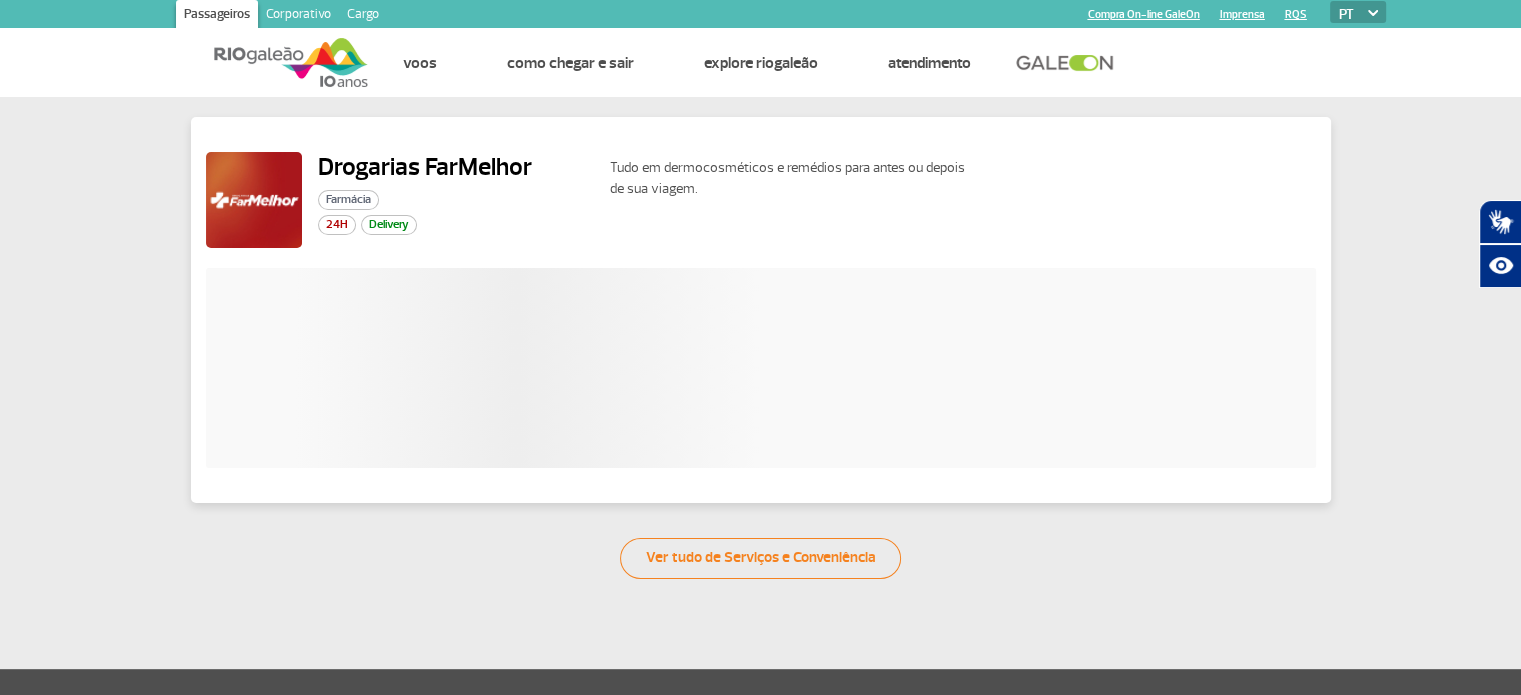 scroll, scrollTop: 0, scrollLeft: 0, axis: both 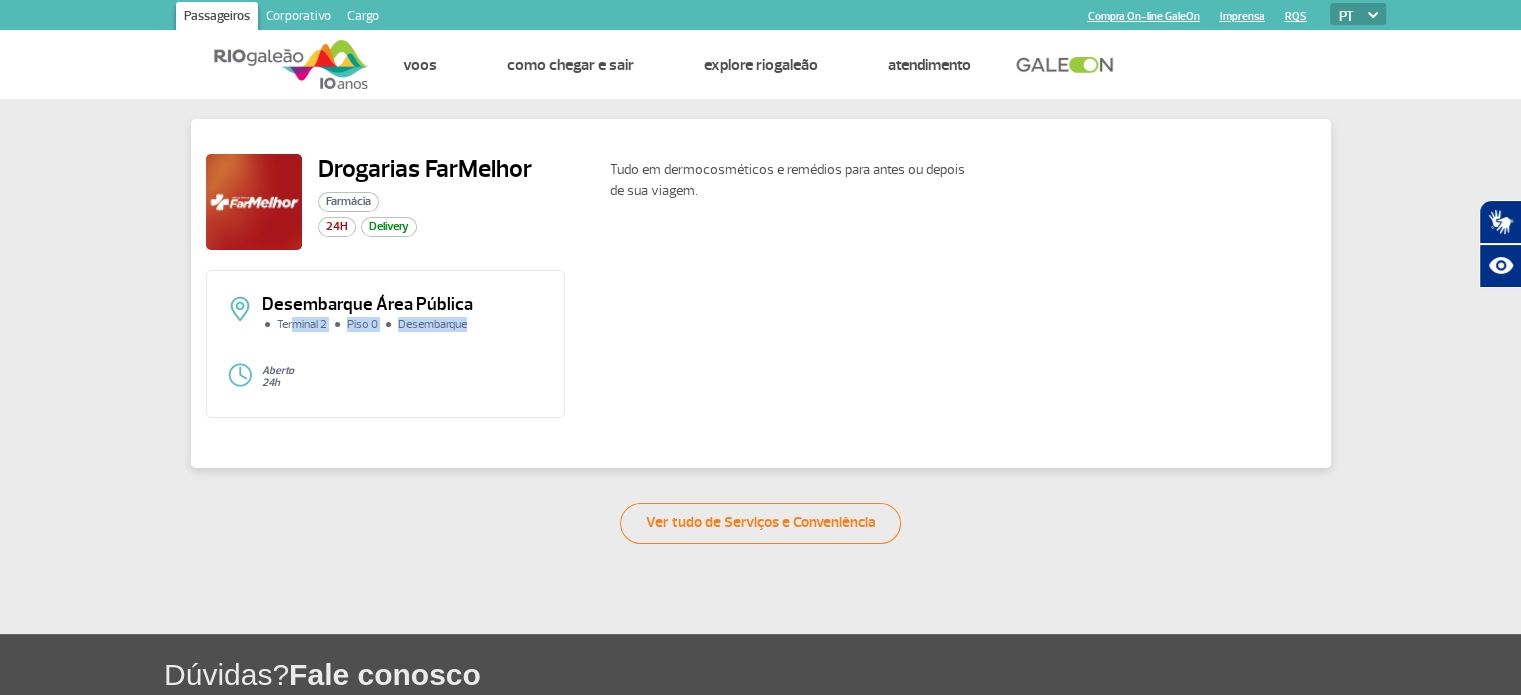 drag, startPoint x: 304, startPoint y: 331, endPoint x: 526, endPoint y: 338, distance: 222.11034 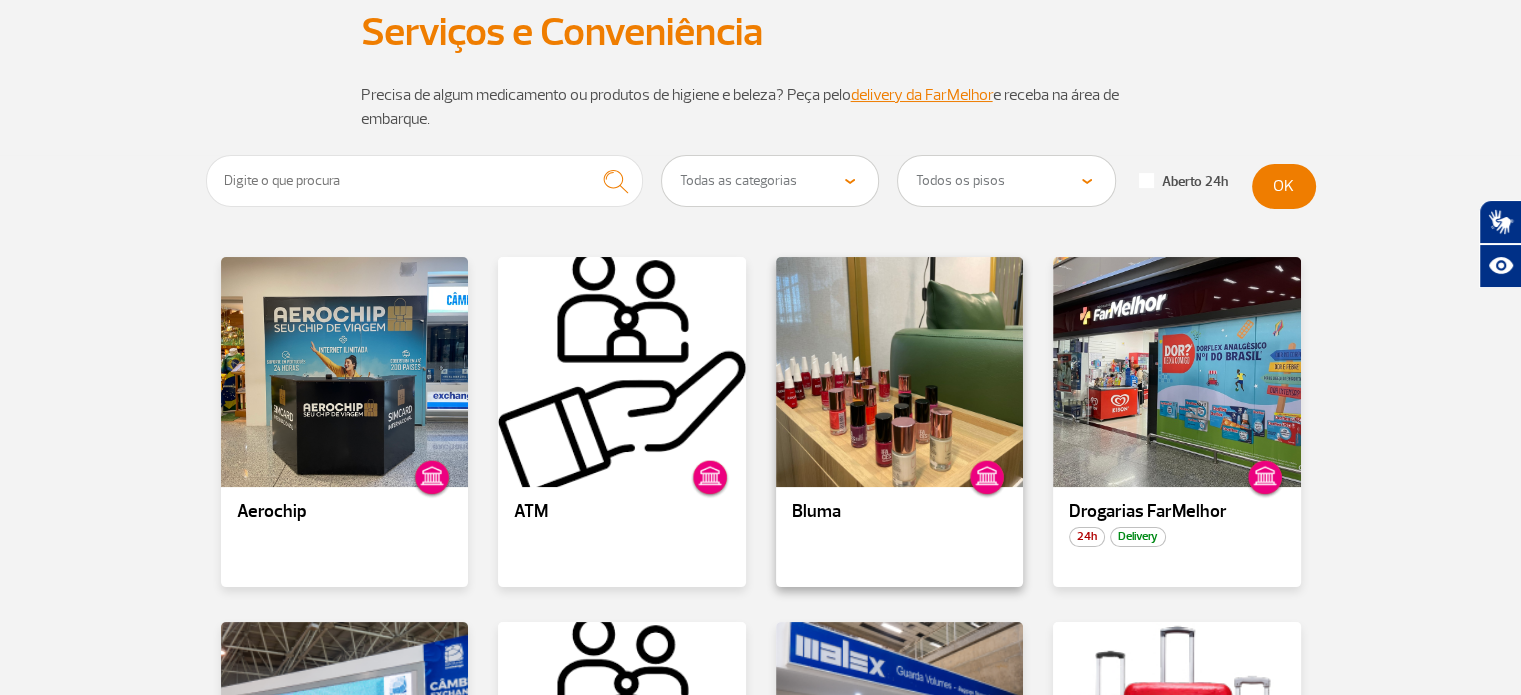 scroll, scrollTop: 200, scrollLeft: 0, axis: vertical 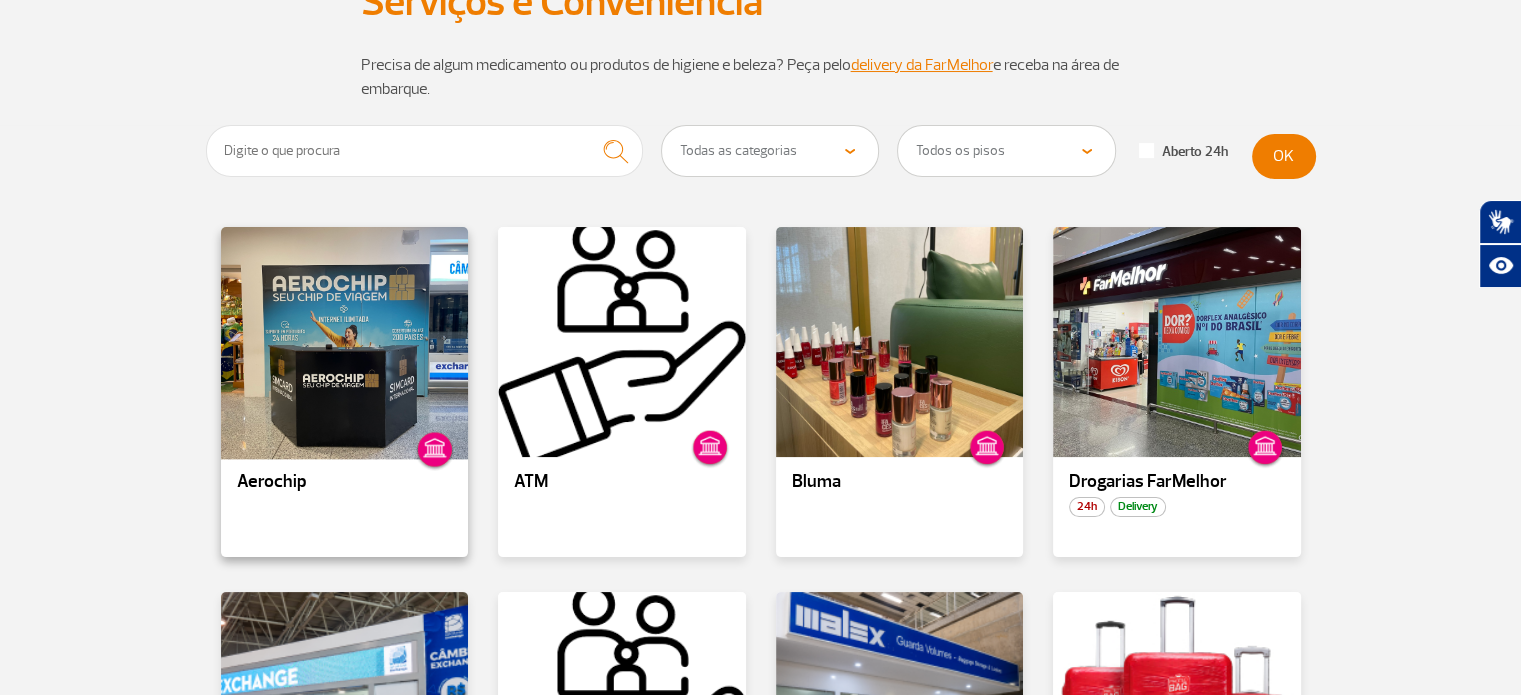 click at bounding box center [344, 342] 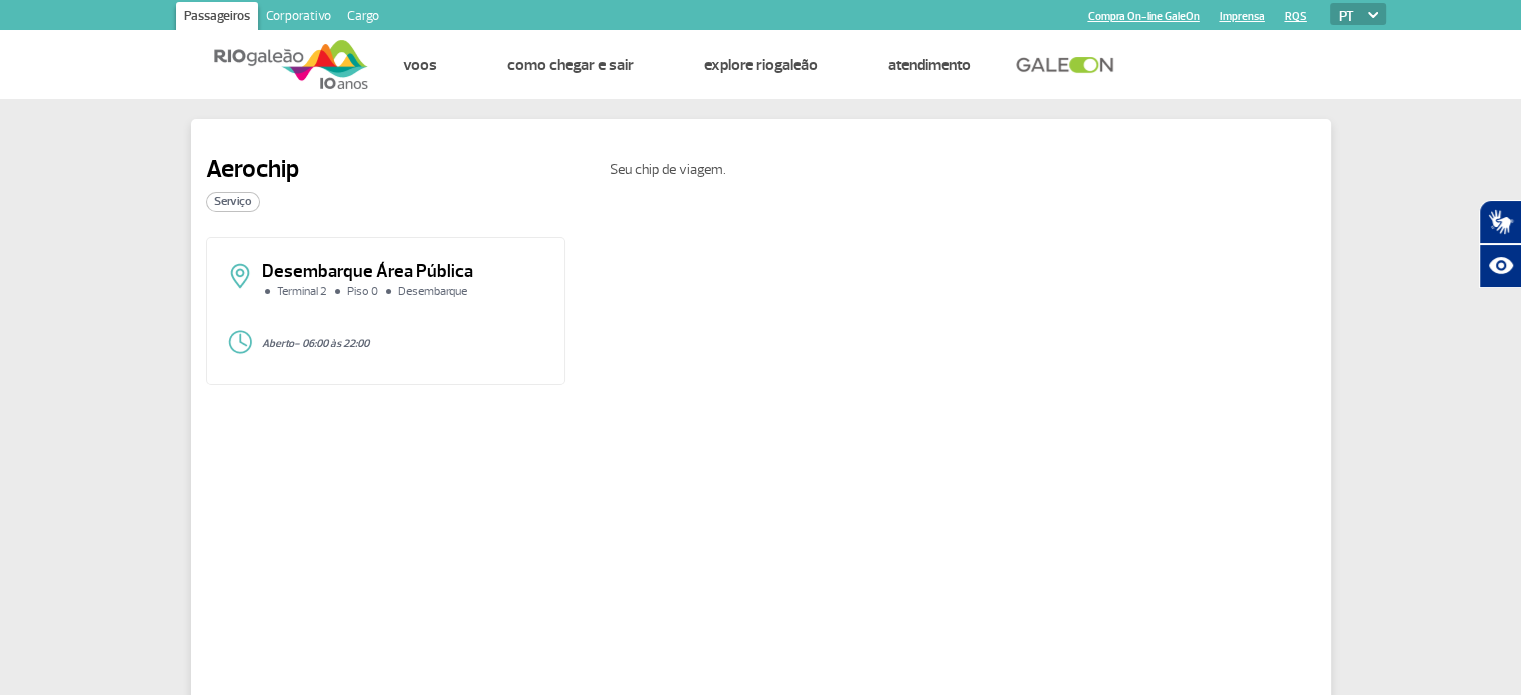scroll, scrollTop: 0, scrollLeft: 0, axis: both 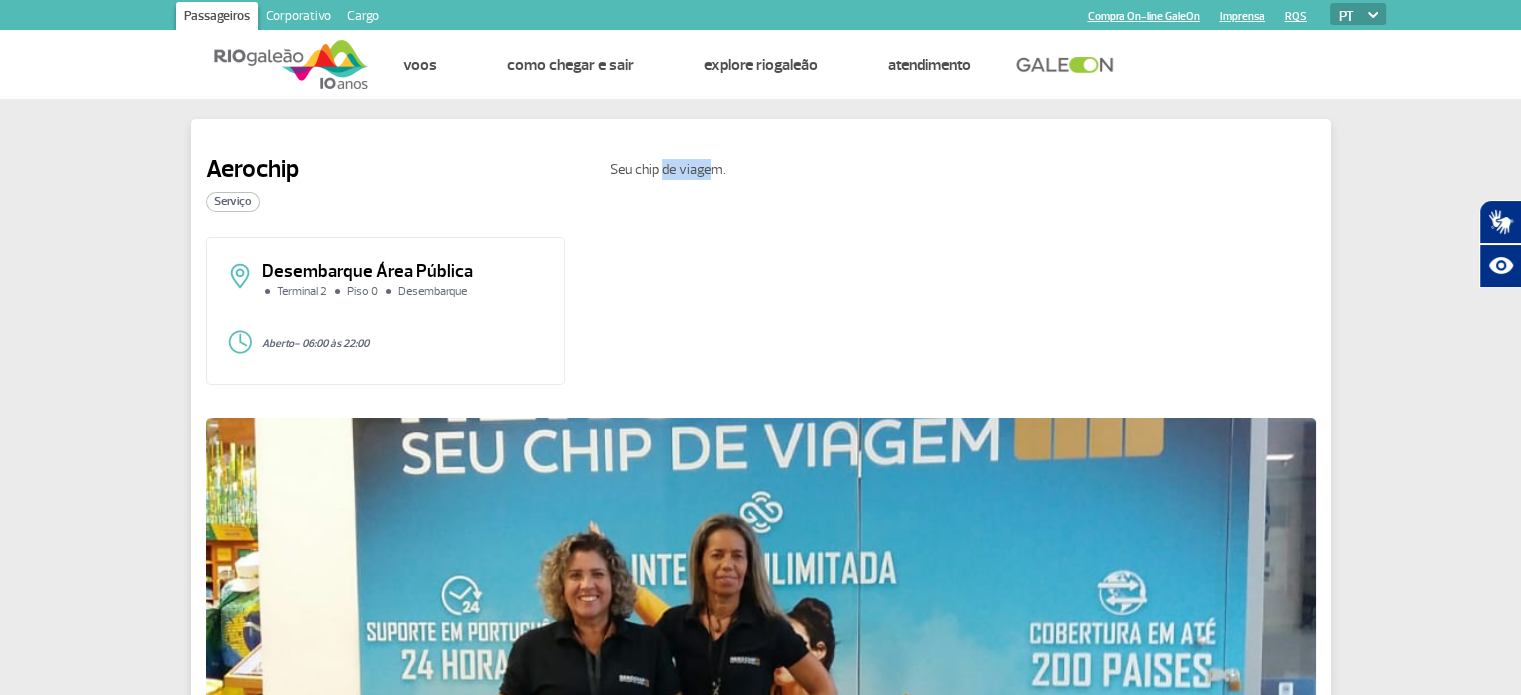 drag, startPoint x: 661, startPoint y: 162, endPoint x: 727, endPoint y: 175, distance: 67.26812 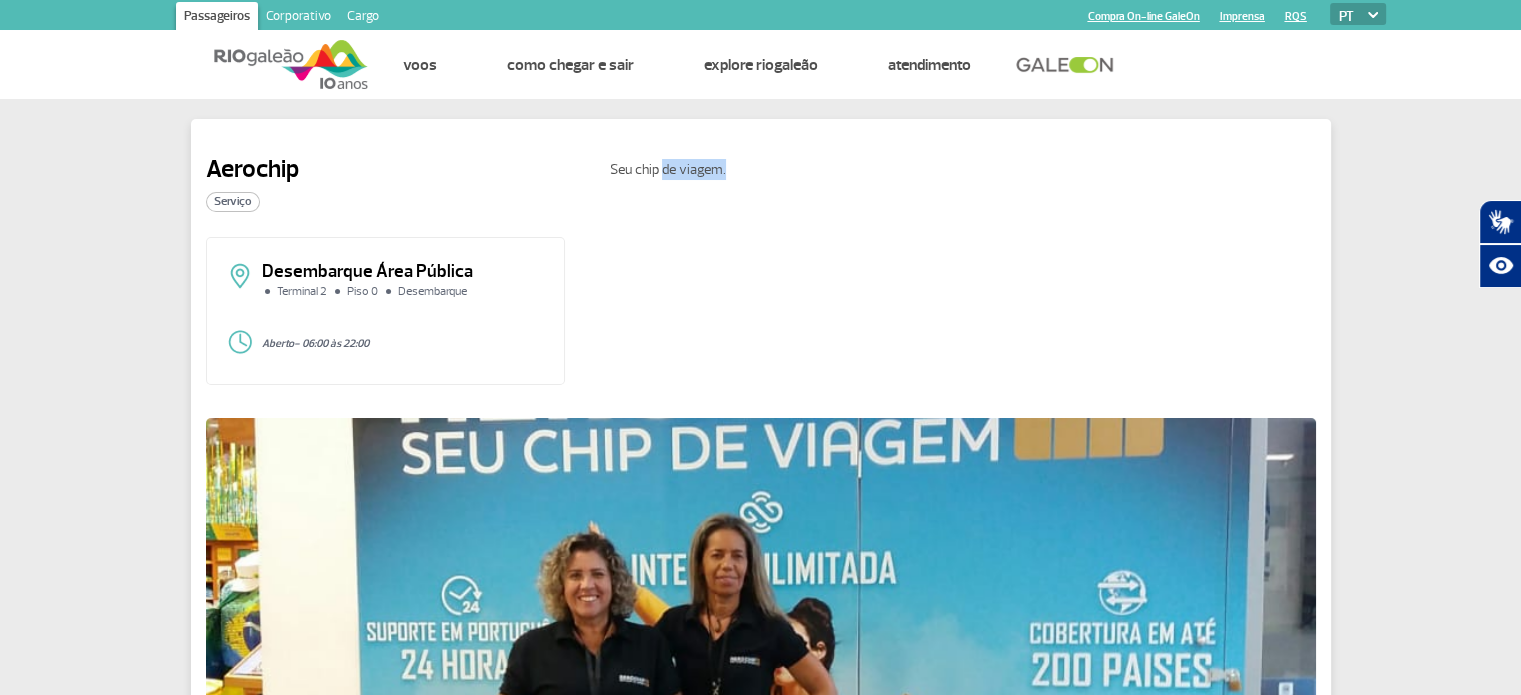 click on "Seu chip de viagem." 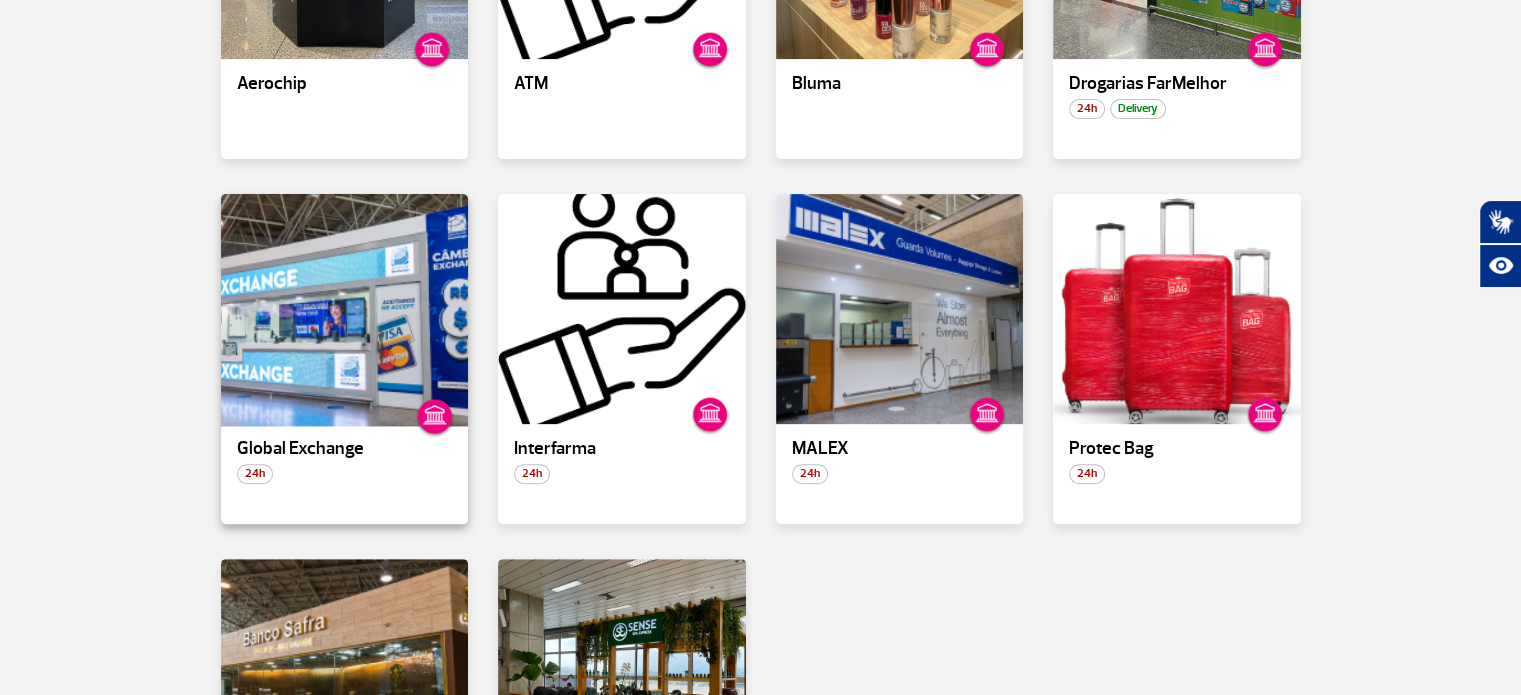 scroll, scrollTop: 600, scrollLeft: 0, axis: vertical 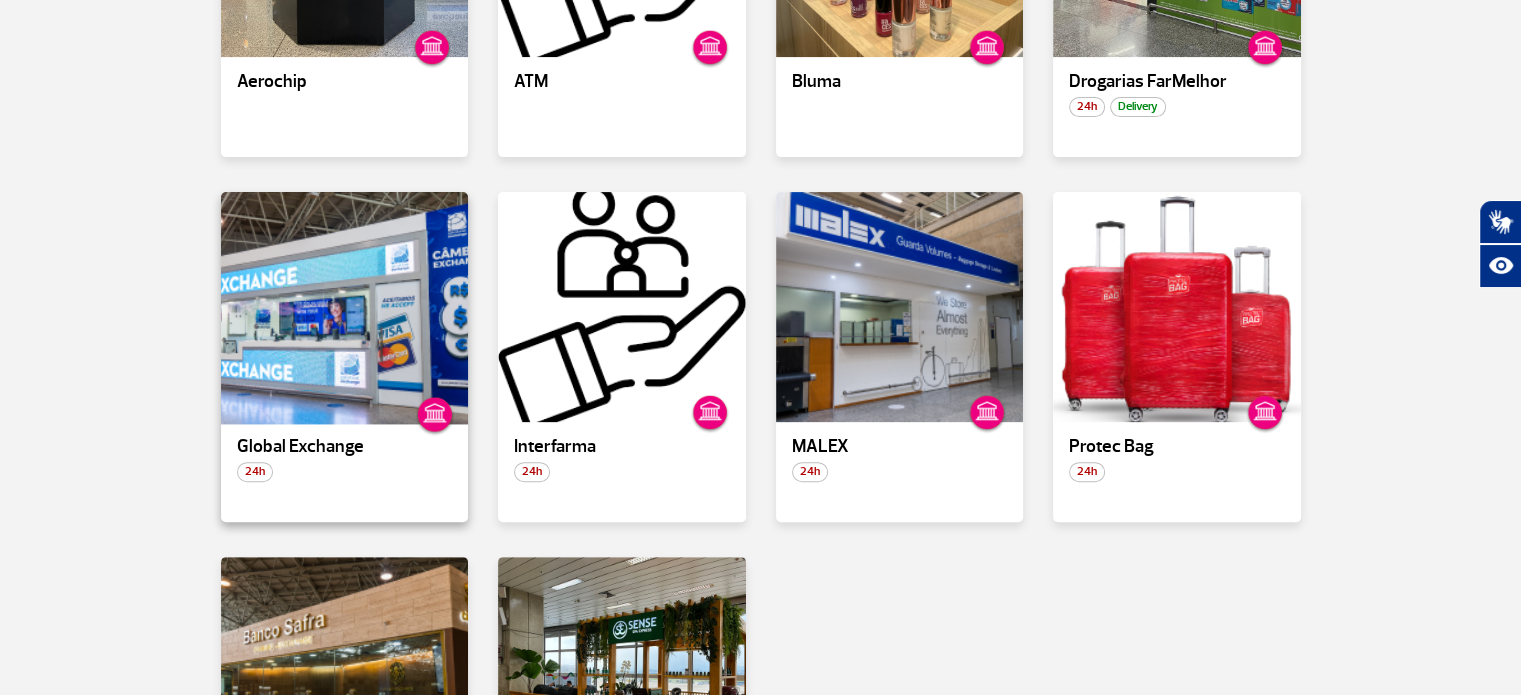 click at bounding box center [344, 307] 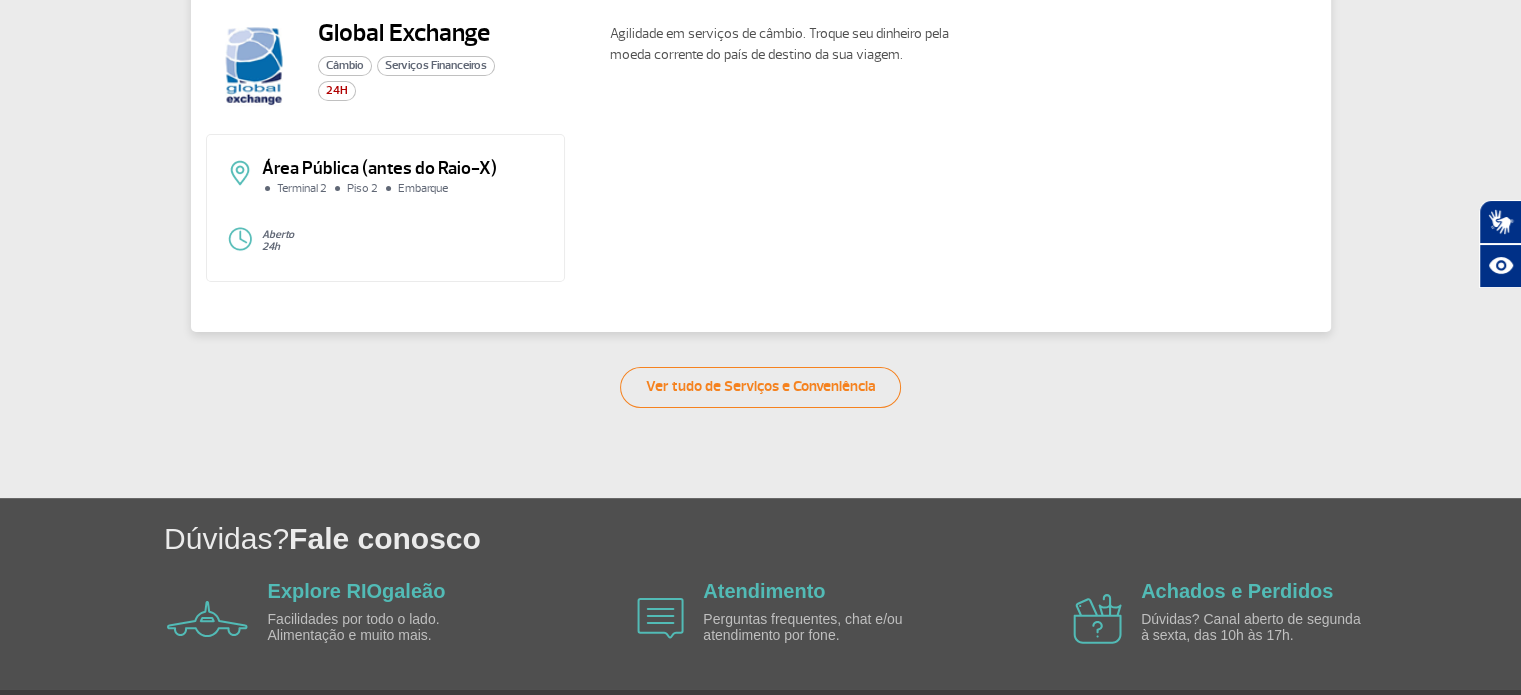 scroll, scrollTop: 102, scrollLeft: 0, axis: vertical 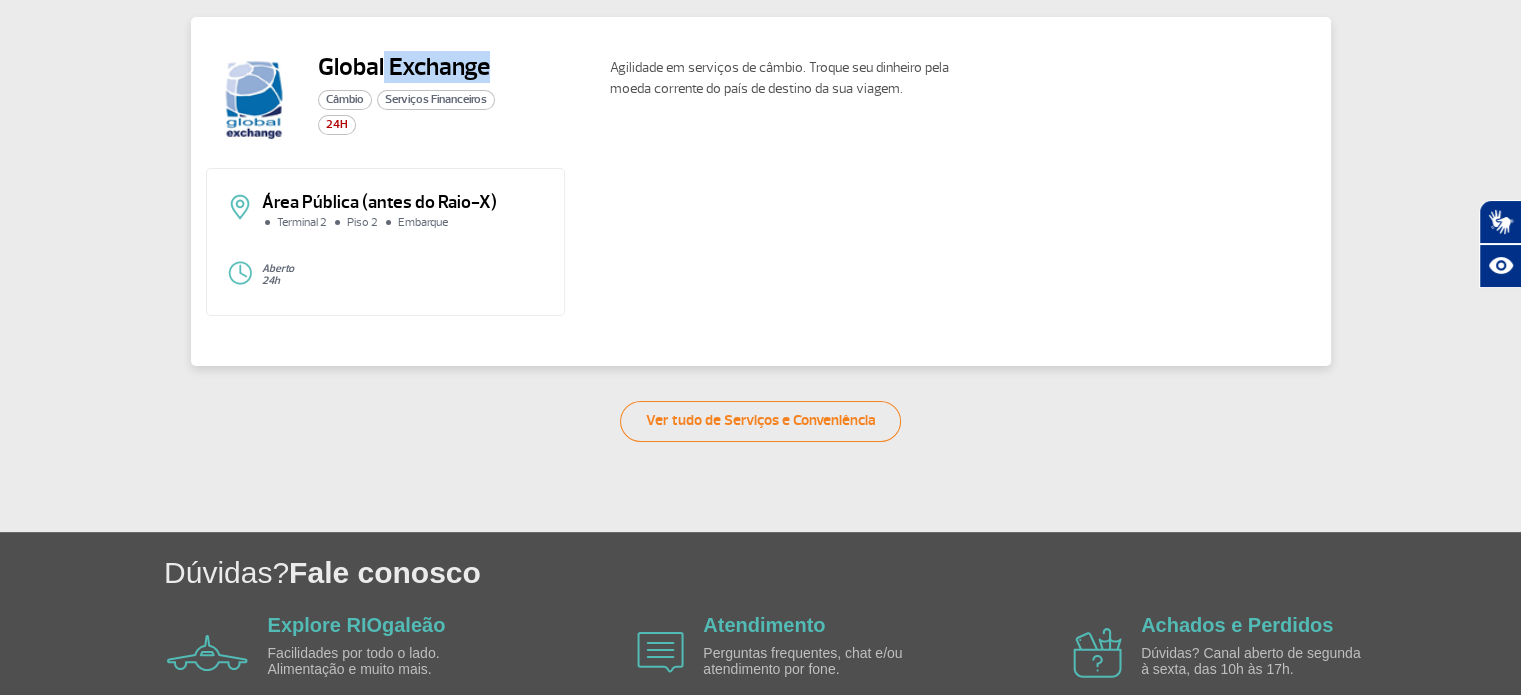 drag, startPoint x: 404, startPoint y: 69, endPoint x: 581, endPoint y: 79, distance: 177.28226 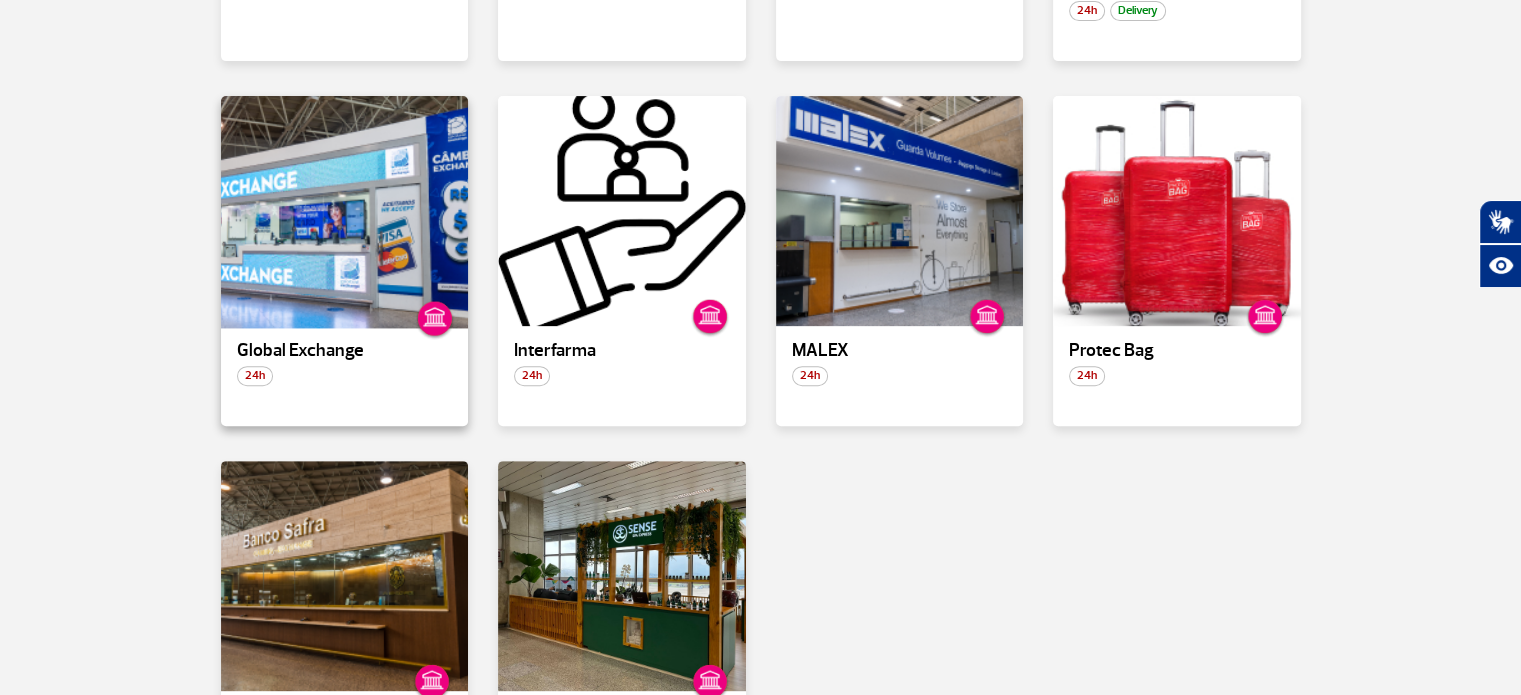 scroll, scrollTop: 700, scrollLeft: 0, axis: vertical 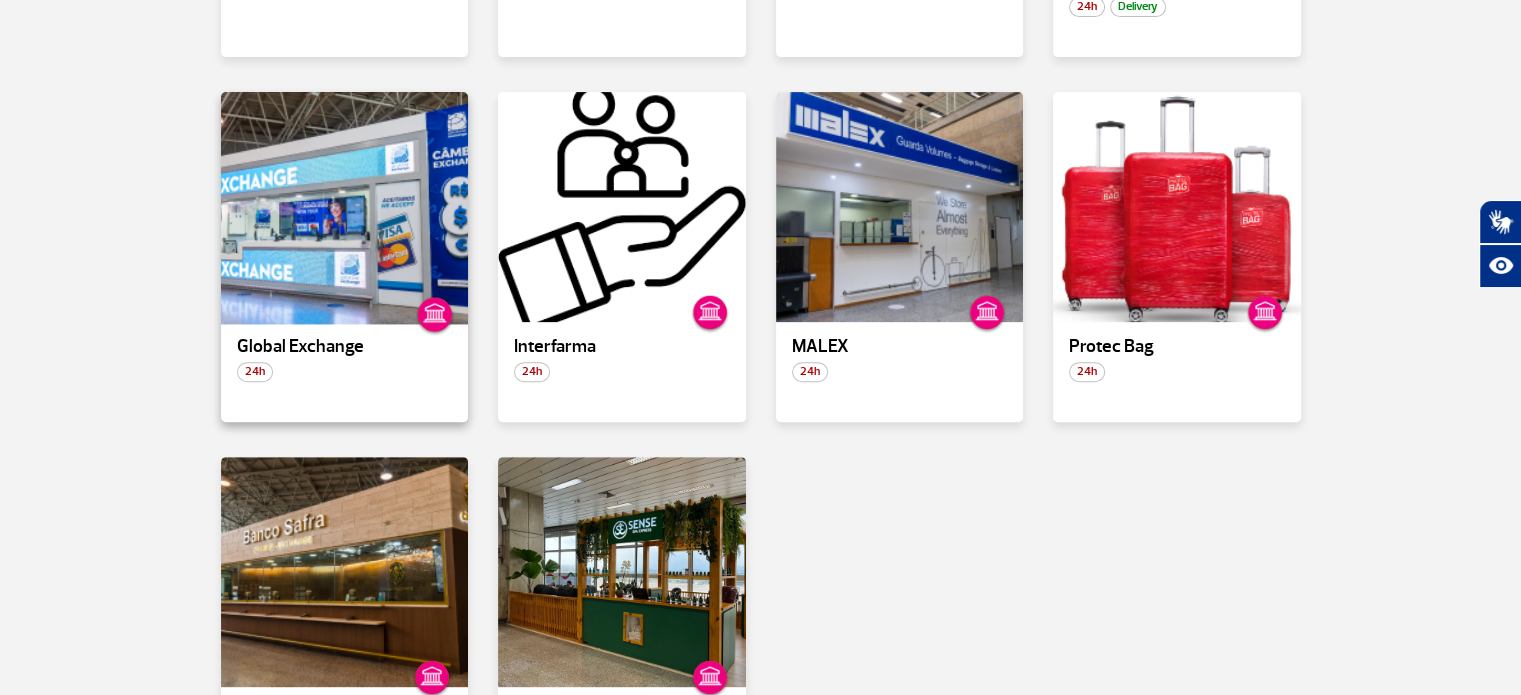 drag, startPoint x: 368, startPoint y: 204, endPoint x: 324, endPoint y: 179, distance: 50.606323 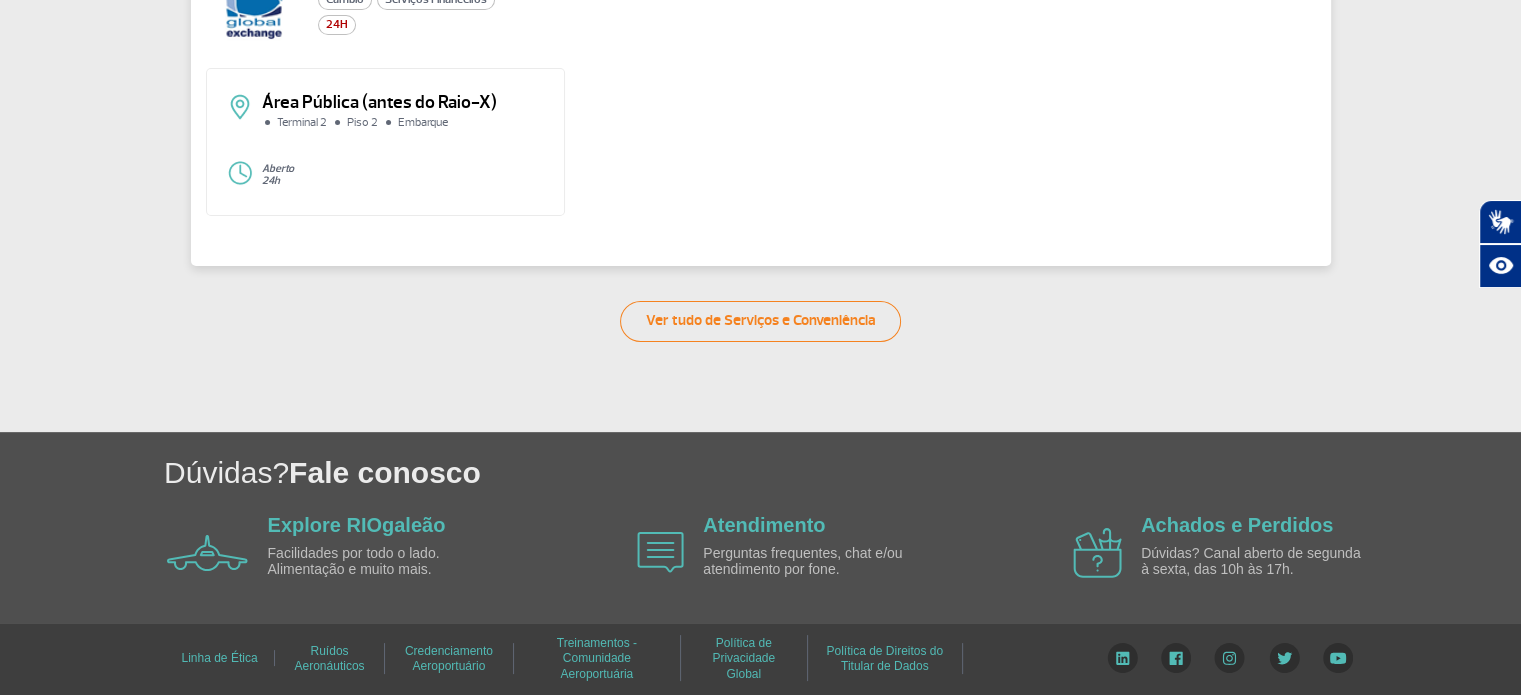 scroll, scrollTop: 0, scrollLeft: 0, axis: both 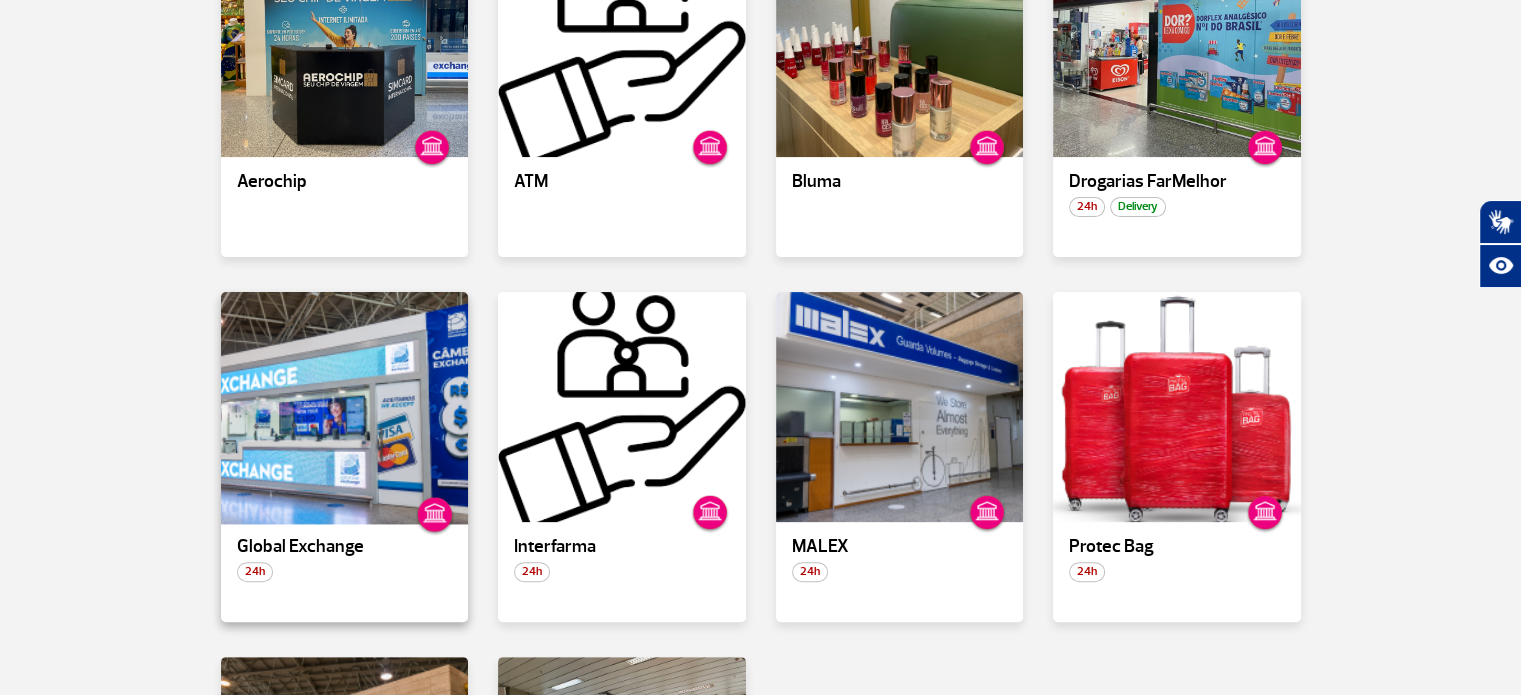 click at bounding box center (344, 407) 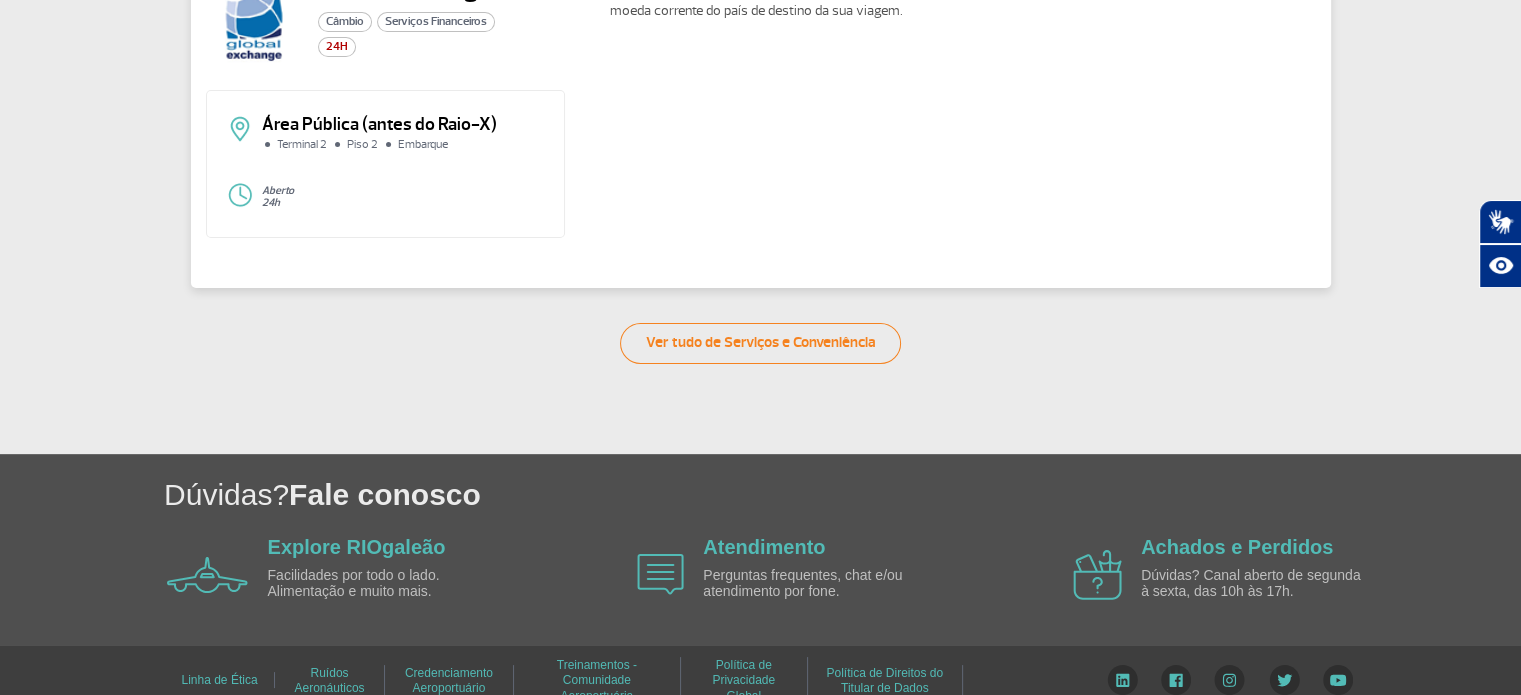 scroll, scrollTop: 0, scrollLeft: 0, axis: both 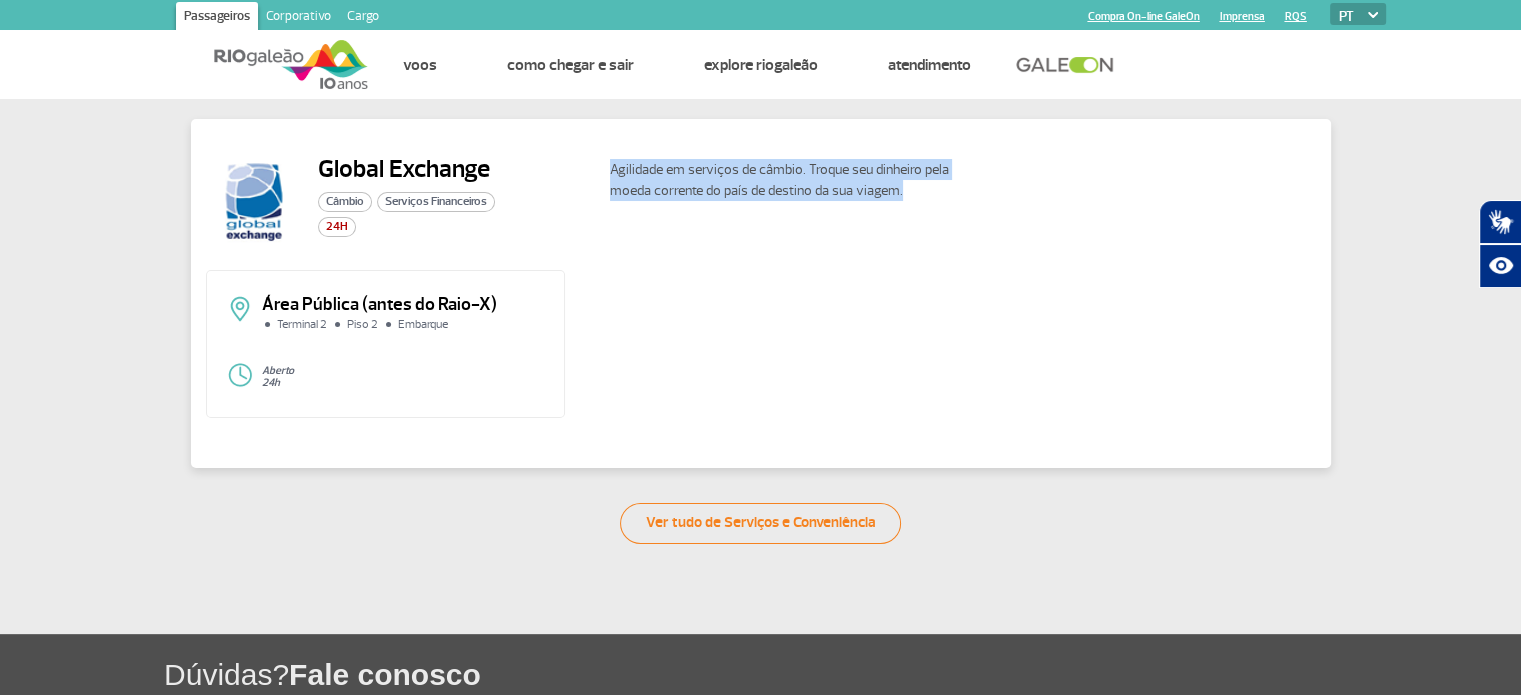 drag, startPoint x: 604, startPoint y: 169, endPoint x: 943, endPoint y: 191, distance: 339.7131 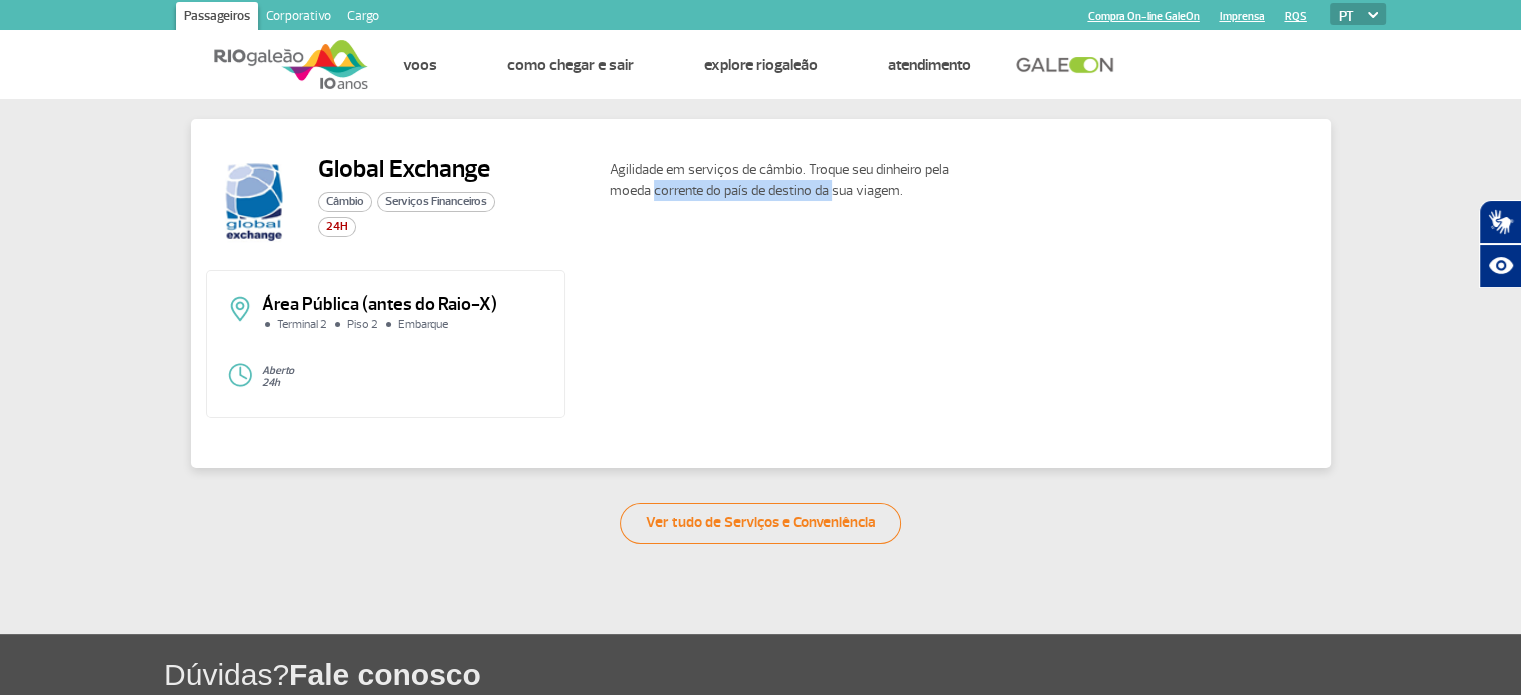 drag, startPoint x: 652, startPoint y: 203, endPoint x: 852, endPoint y: 195, distance: 200.15994 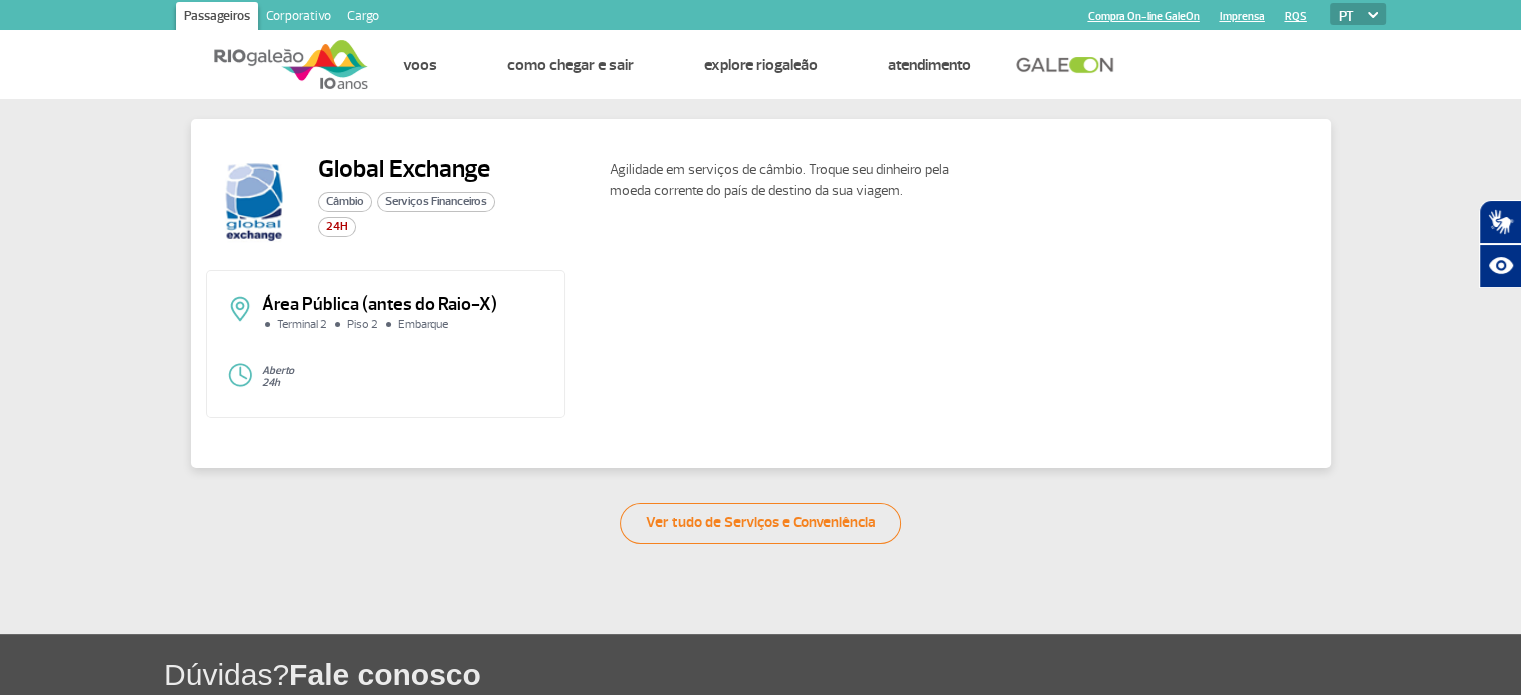 click on "Agilidade em serviços de câmbio. Troque seu dinheiro pela moeda corrente do país de destino da sua viagem." 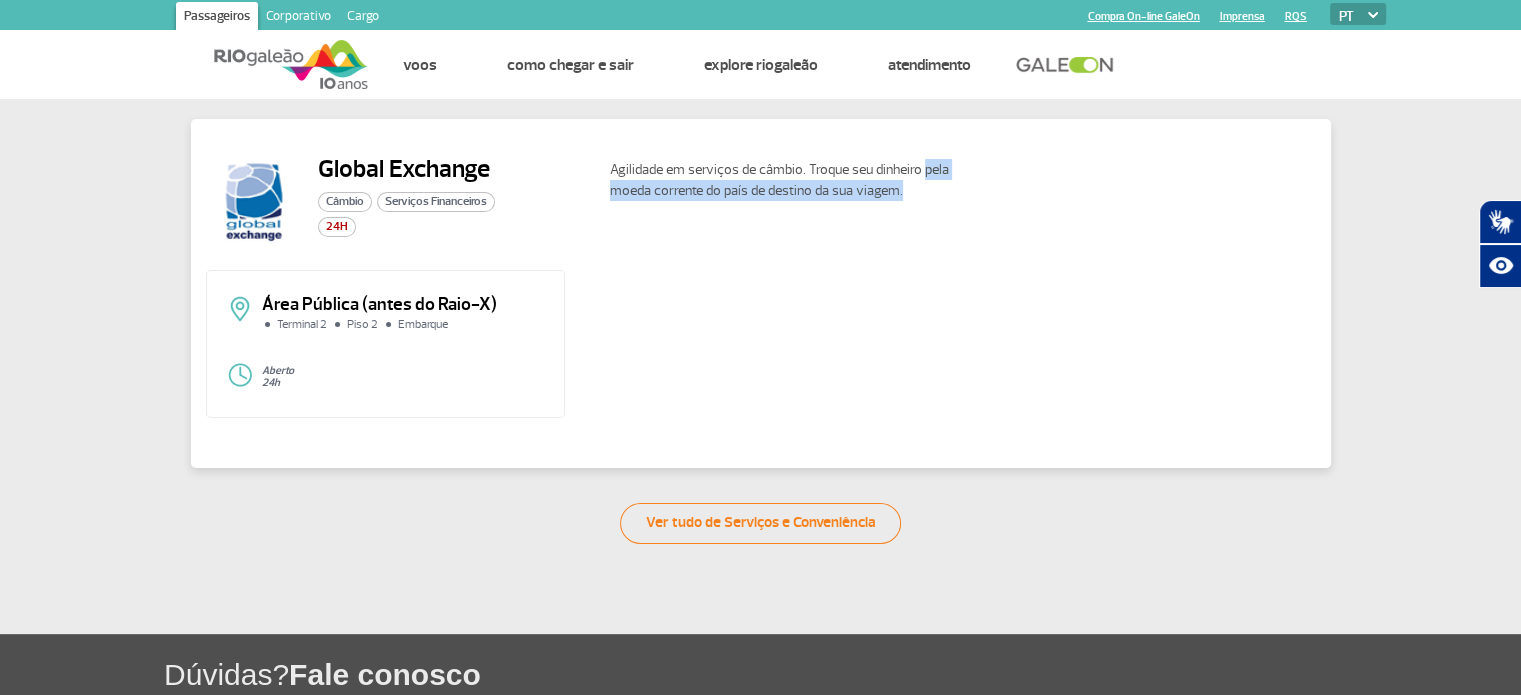 drag, startPoint x: 920, startPoint y: 169, endPoint x: 929, endPoint y: 187, distance: 20.12461 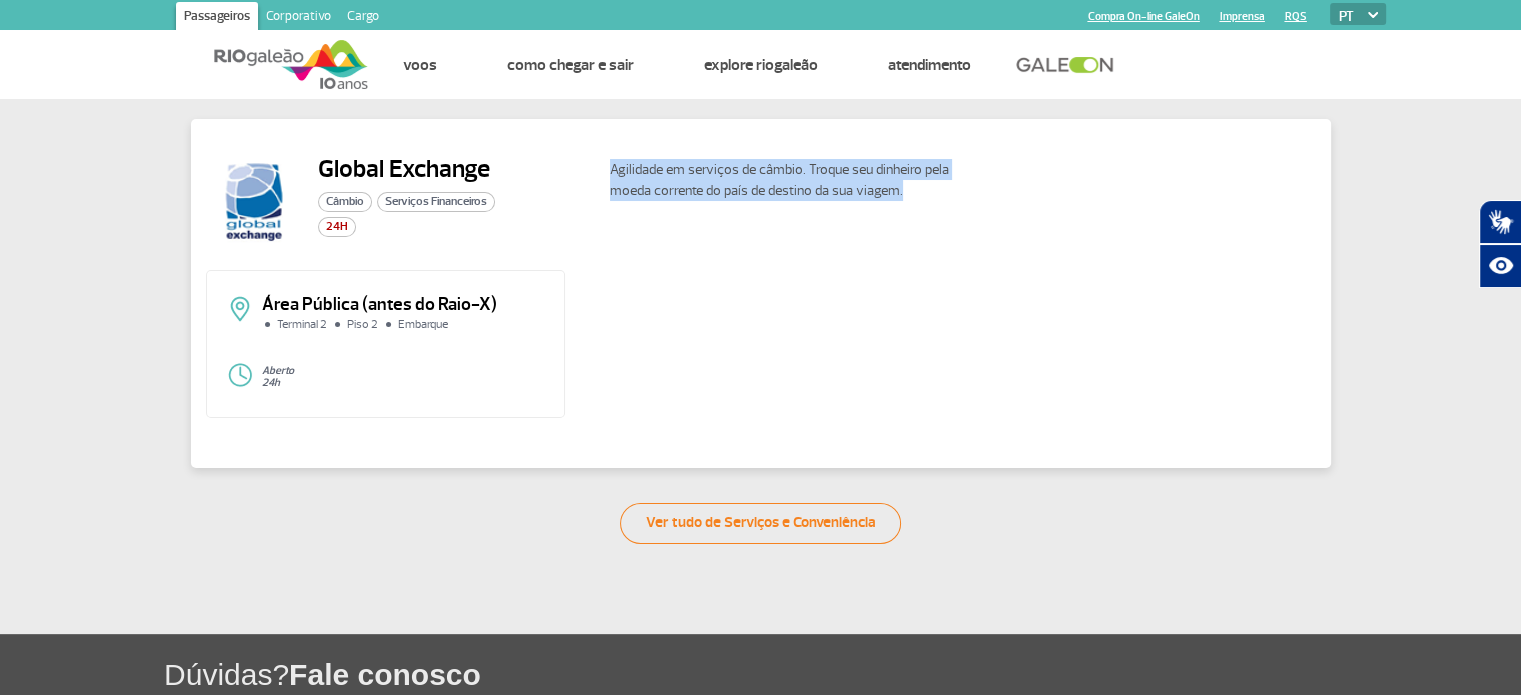 drag, startPoint x: 952, startPoint y: 189, endPoint x: 599, endPoint y: 169, distance: 353.56613 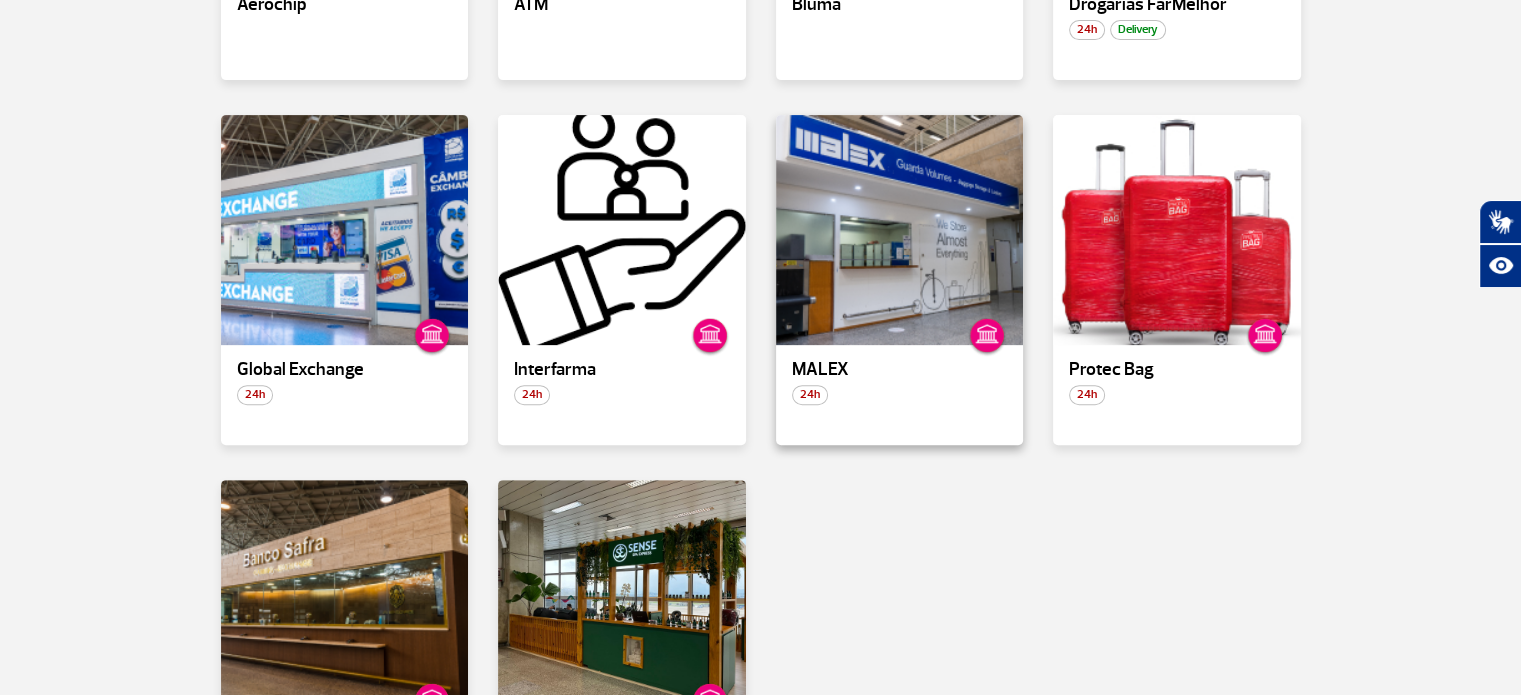 scroll, scrollTop: 800, scrollLeft: 0, axis: vertical 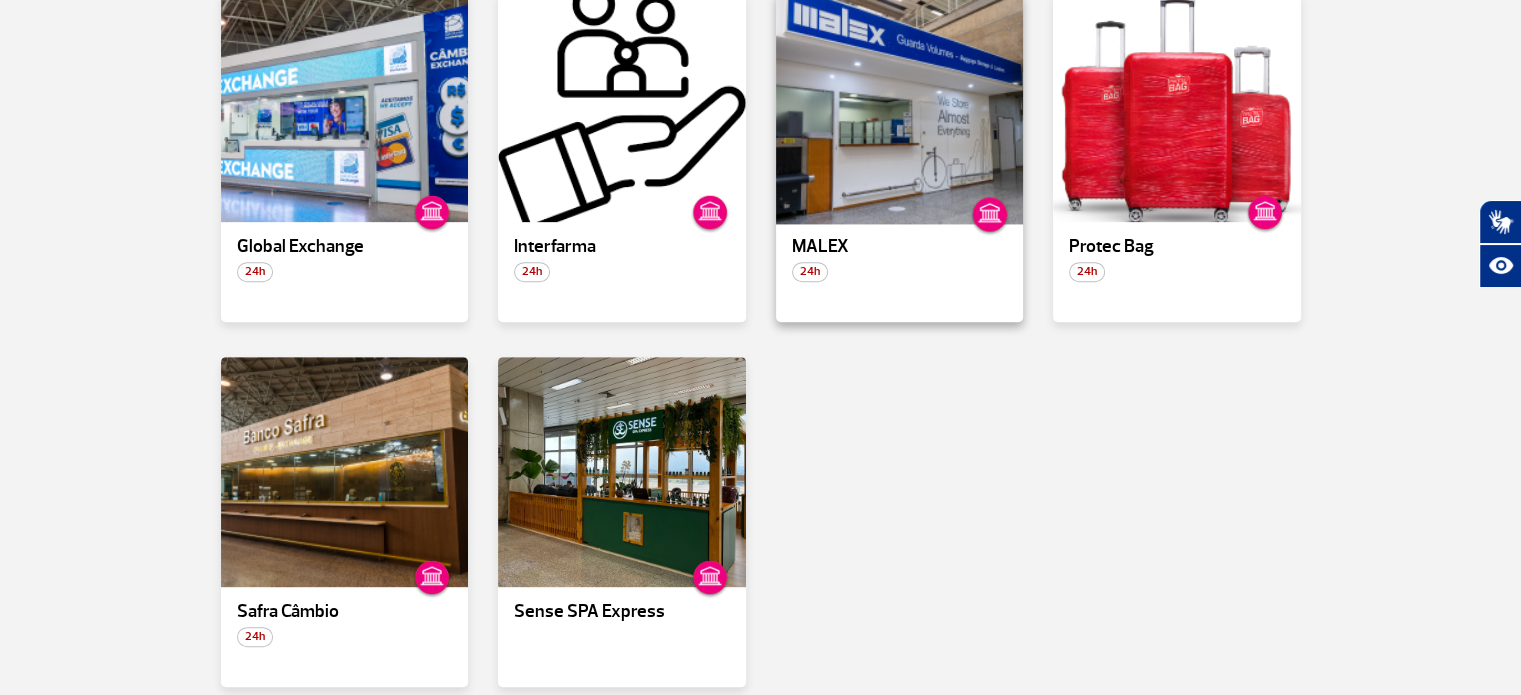 click at bounding box center (899, 107) 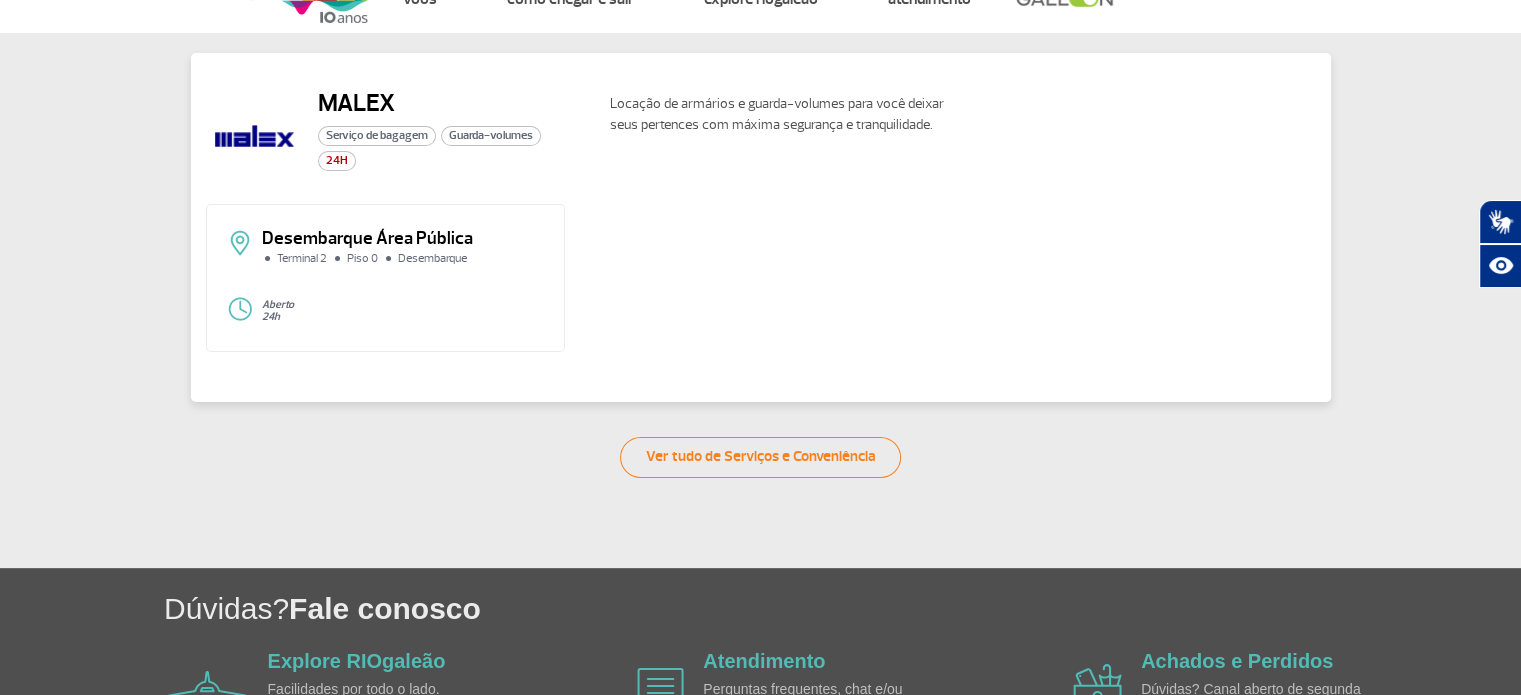 scroll, scrollTop: 0, scrollLeft: 0, axis: both 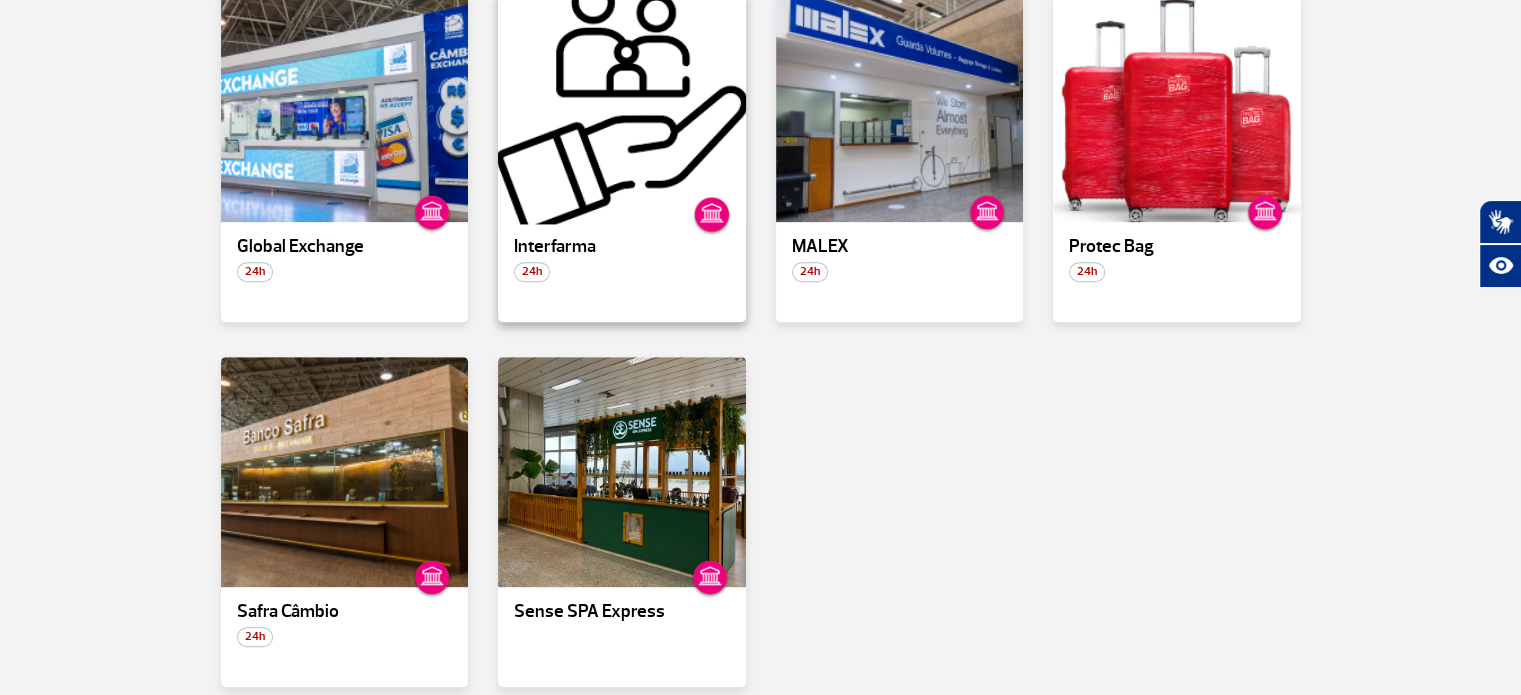 click at bounding box center [622, 107] 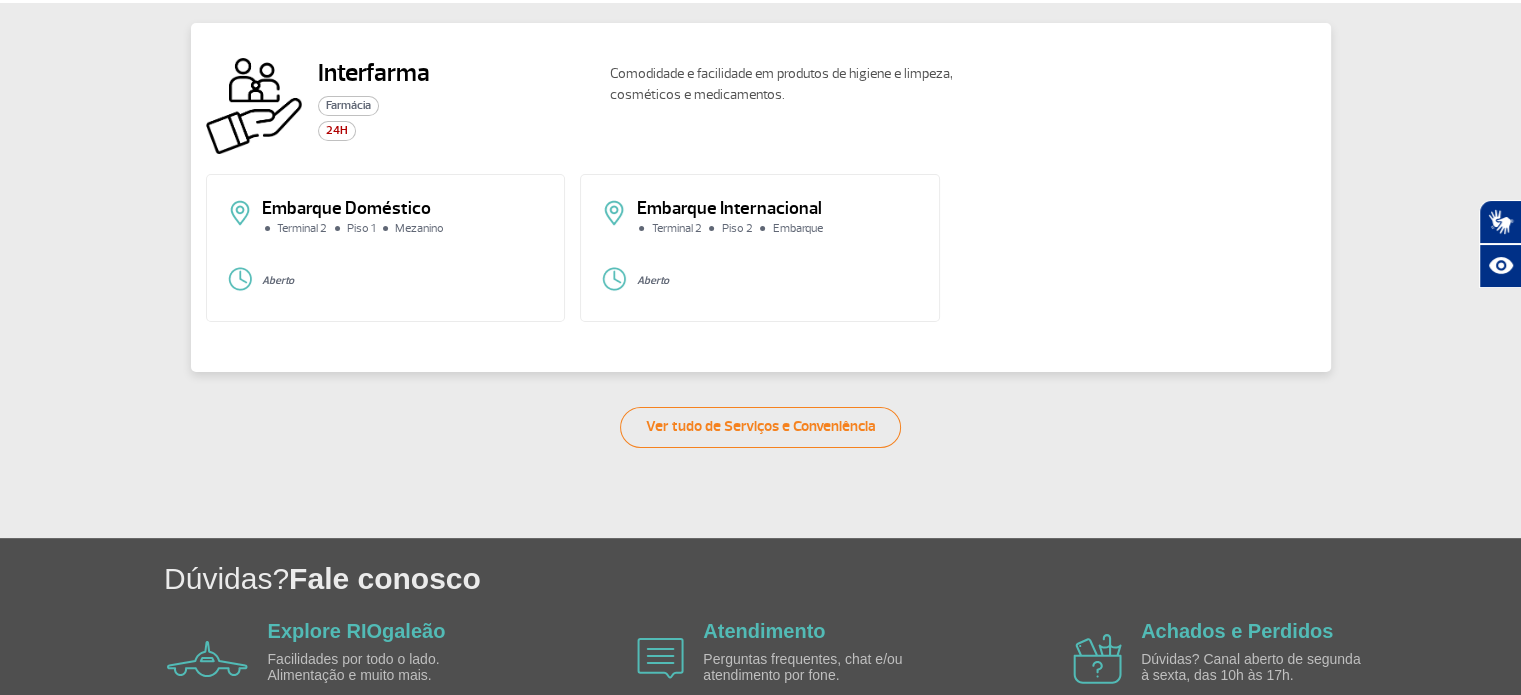 scroll, scrollTop: 0, scrollLeft: 0, axis: both 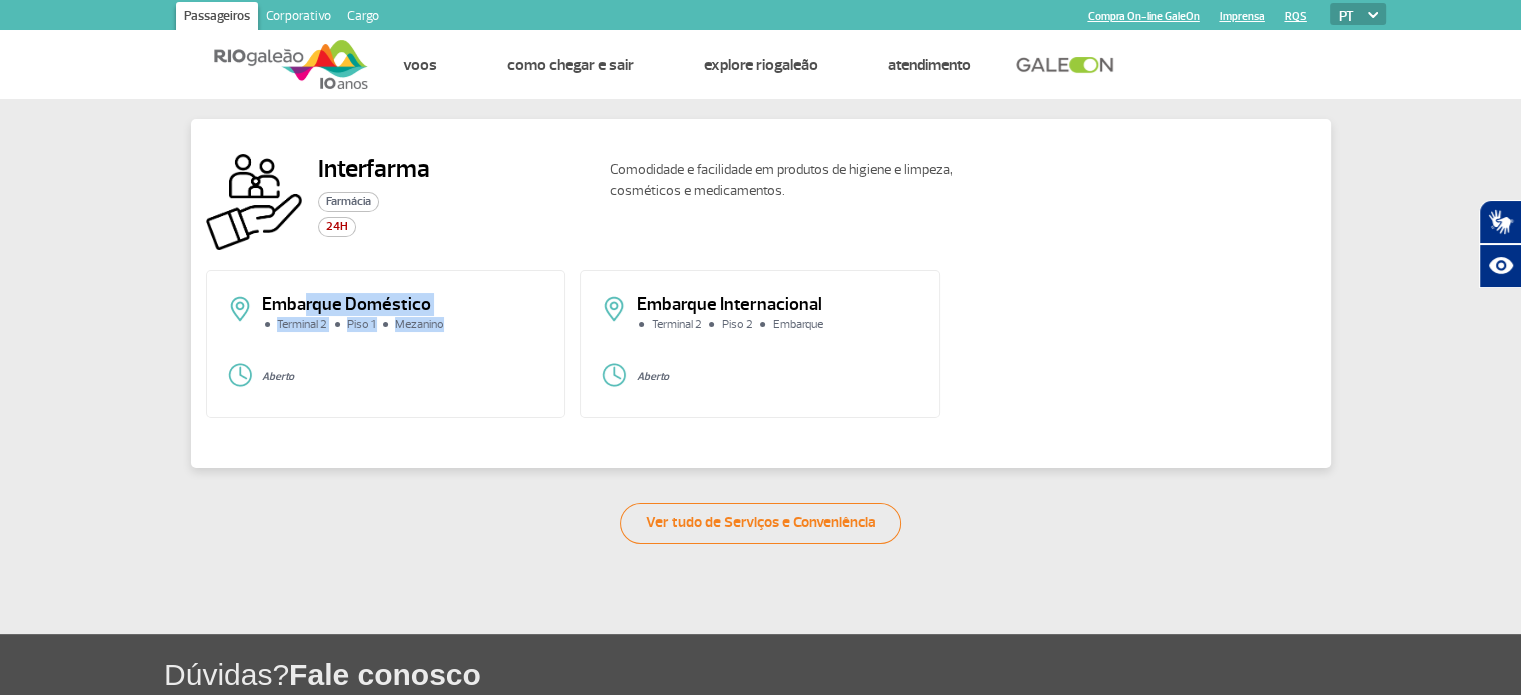 drag, startPoint x: 309, startPoint y: 299, endPoint x: 478, endPoint y: 330, distance: 171.81967 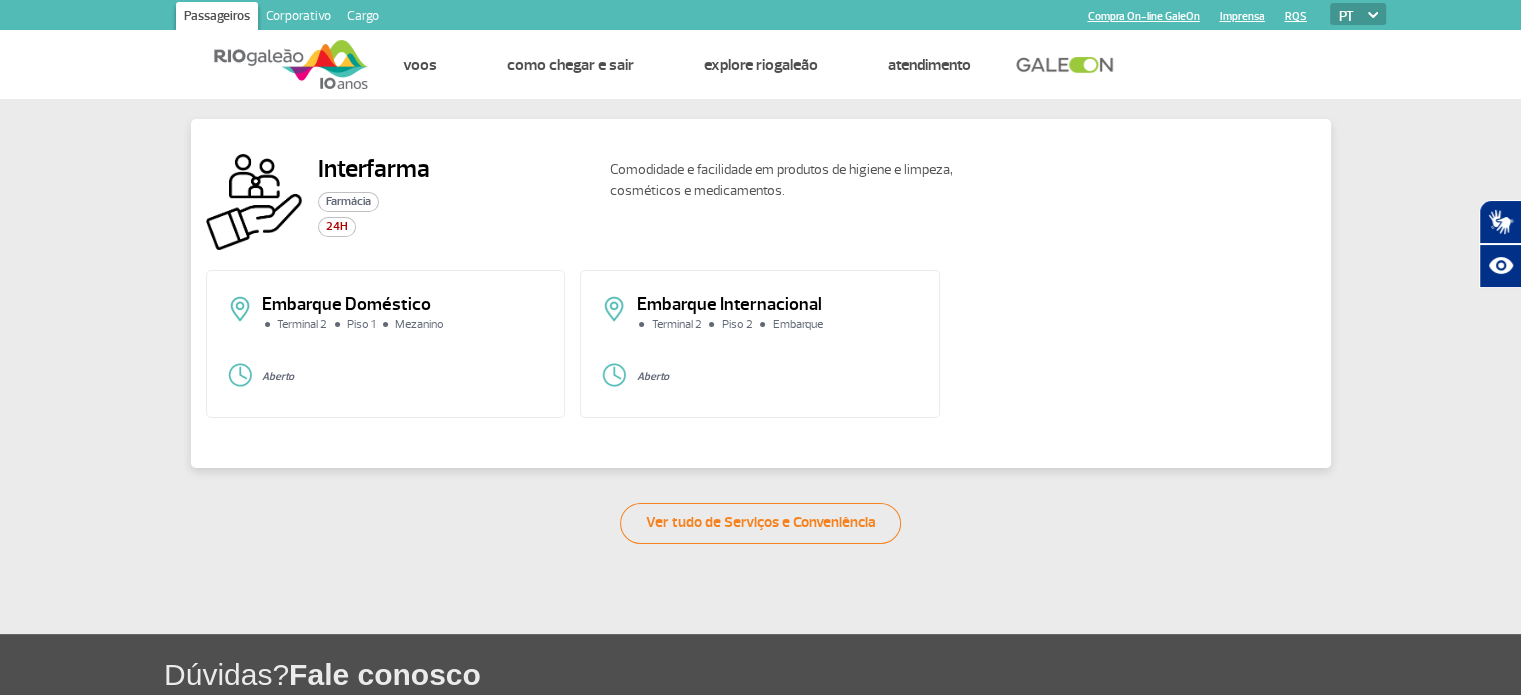 click on "Aberto" 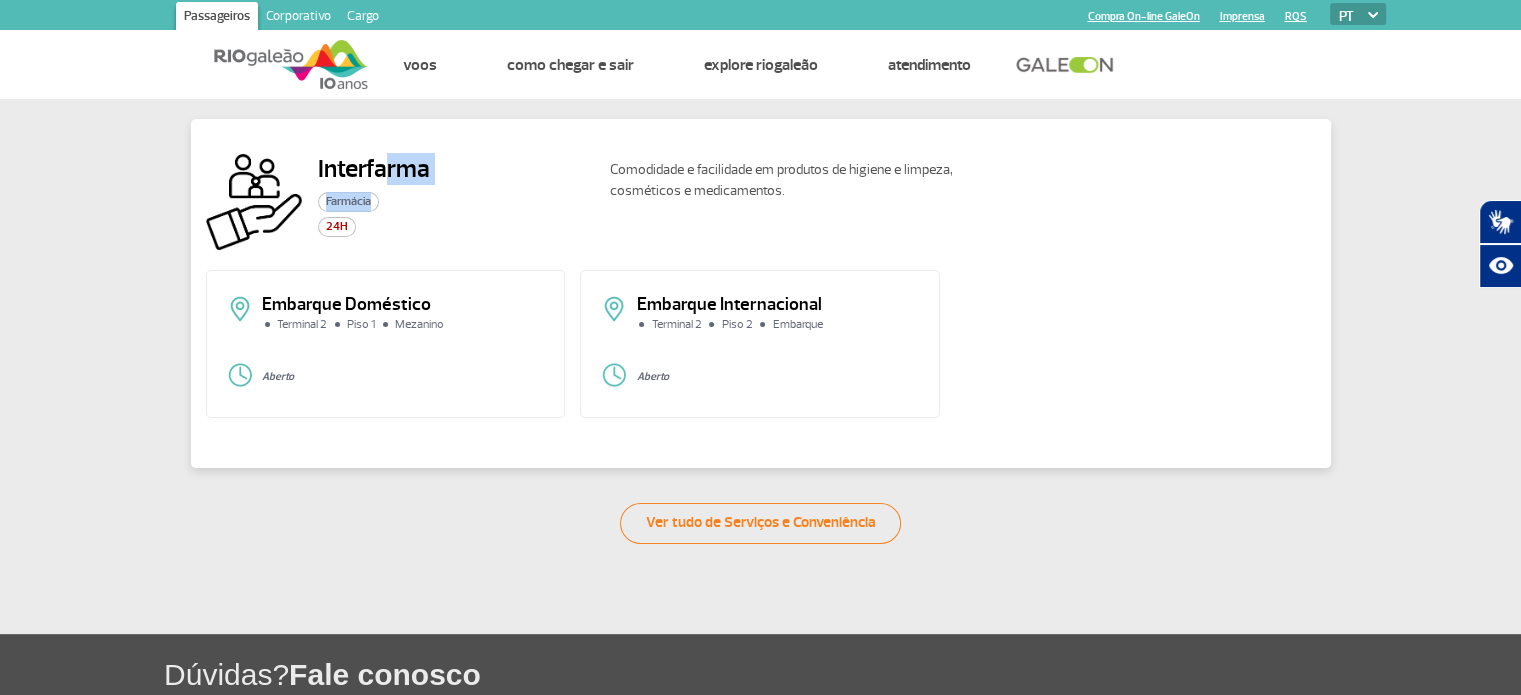 drag, startPoint x: 390, startPoint y: 173, endPoint x: 461, endPoint y: 186, distance: 72.18033 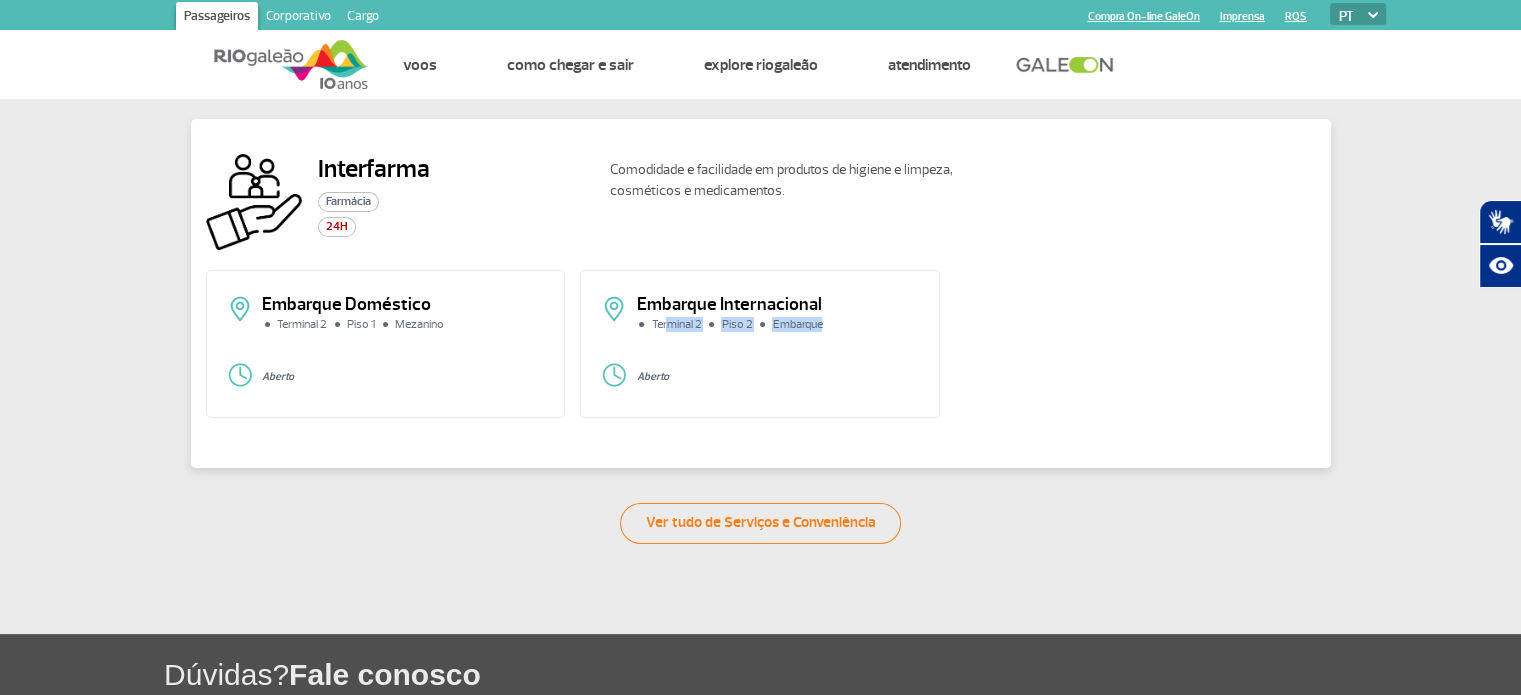 drag, startPoint x: 670, startPoint y: 324, endPoint x: 843, endPoint y: 334, distance: 173.28877 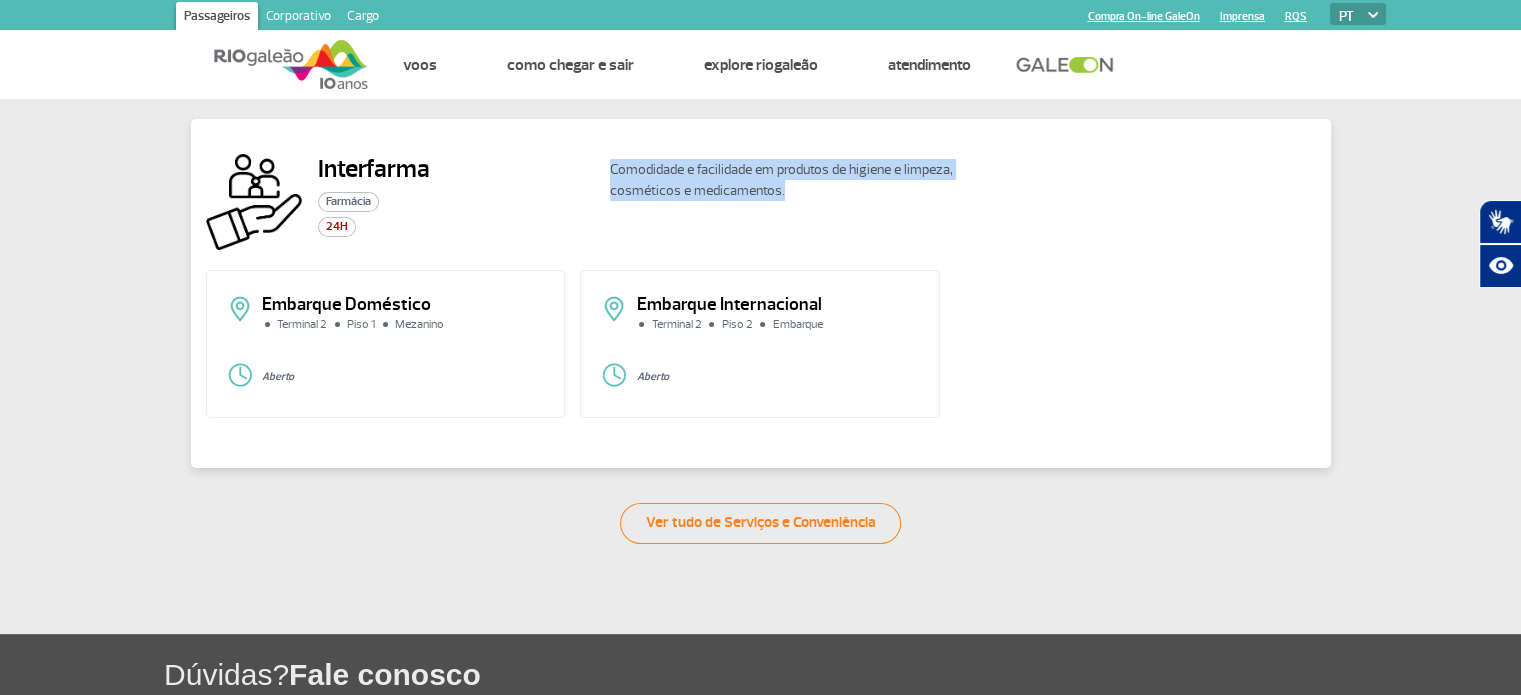 drag, startPoint x: 816, startPoint y: 195, endPoint x: 603, endPoint y: 170, distance: 214.46211 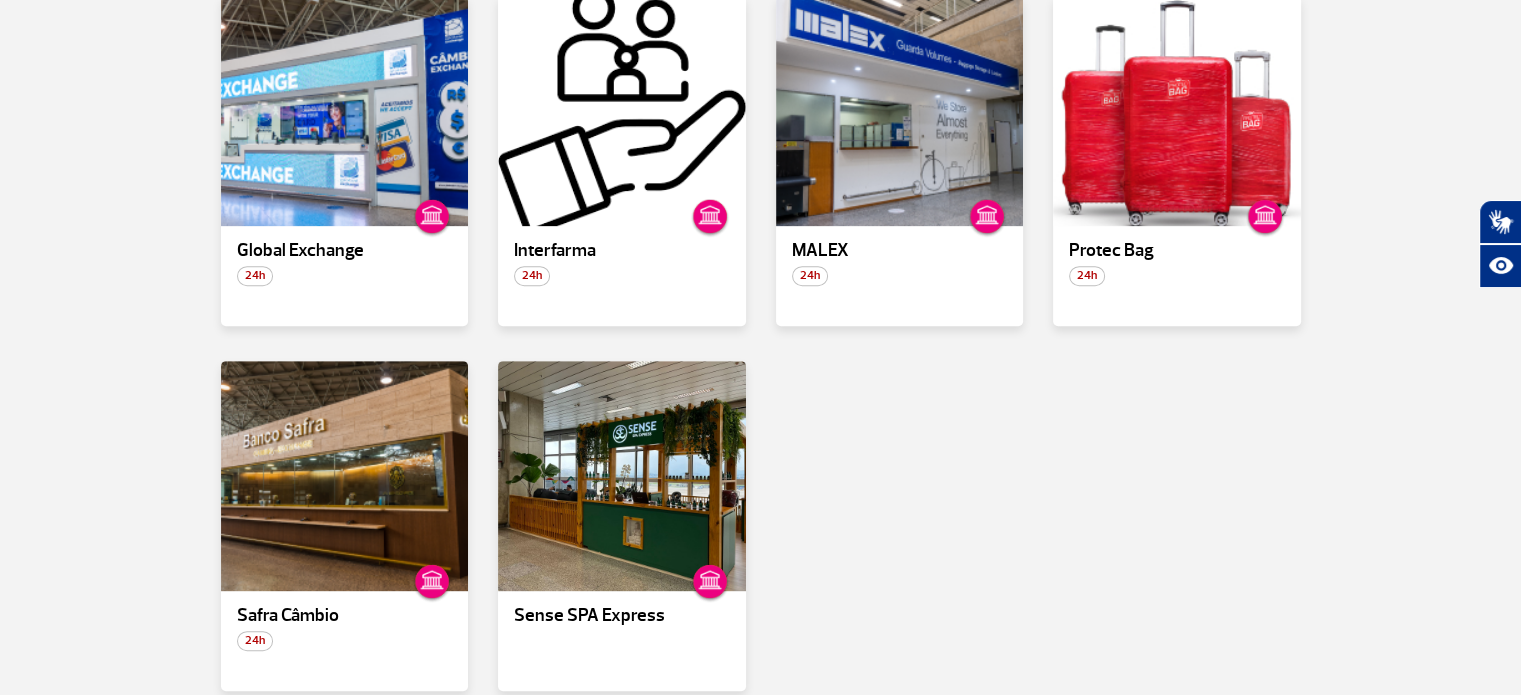 scroll, scrollTop: 800, scrollLeft: 0, axis: vertical 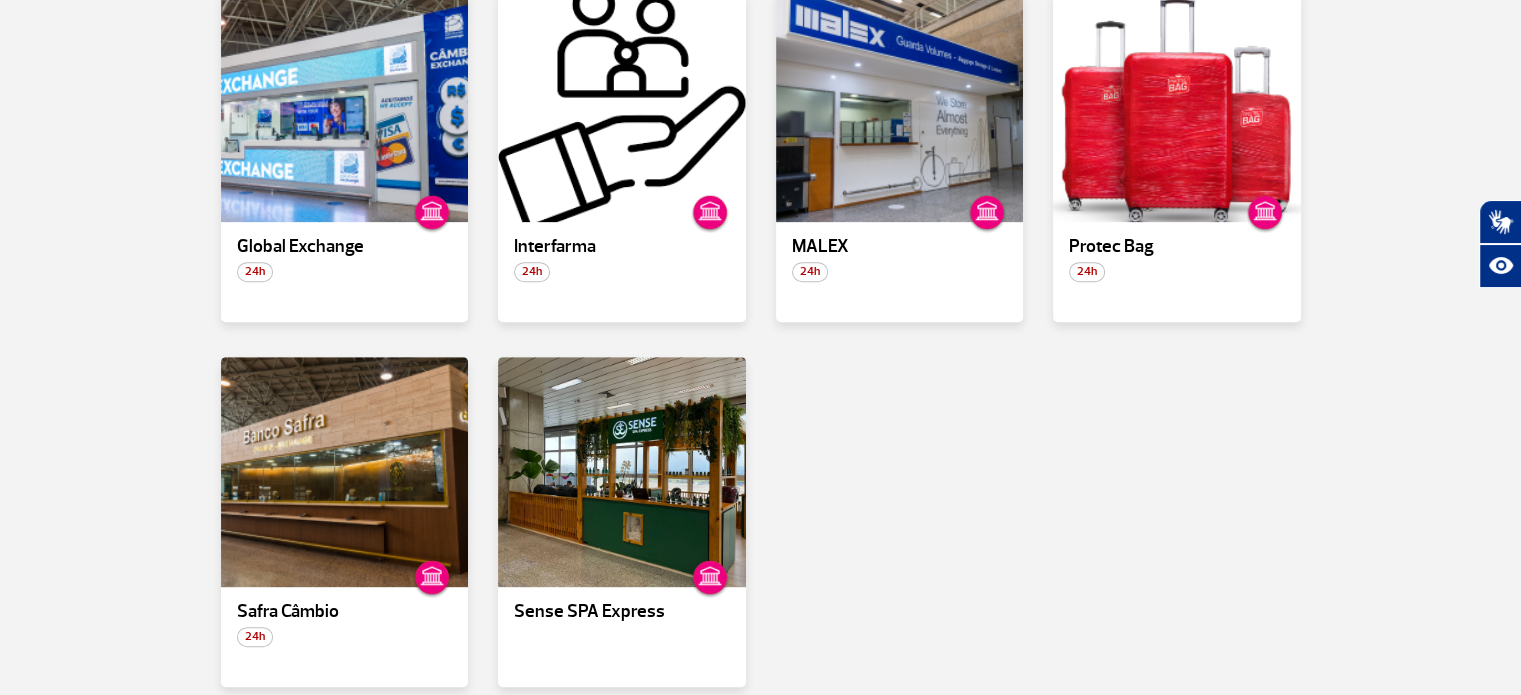 click on "Todas as categorias Conveniência Serviços Financeiros Farmácia Massagem Serviços de estética Câmbio Serviço de bagagem Embalagem de mala Guarda-volumes Serviço Todos os pisos Área Pública (antes do Raio-X) Desembarque Área Pública Desembarque Internacional Embarque Área Pública (antes do Raio-X) Embarque Doméstico Embarque Internacional Pátio Desembarque Nacional (Doméstico)  Aberto 24h  OK Aerochip ATM Bluma Drogarias FarMelhor 24h Delivery Global Exchange 24h Interfarma 24h MALEX 24h Protec Bag 24h Safra Câmbio 24h Sense SPA Express" at bounding box center (760, 148) 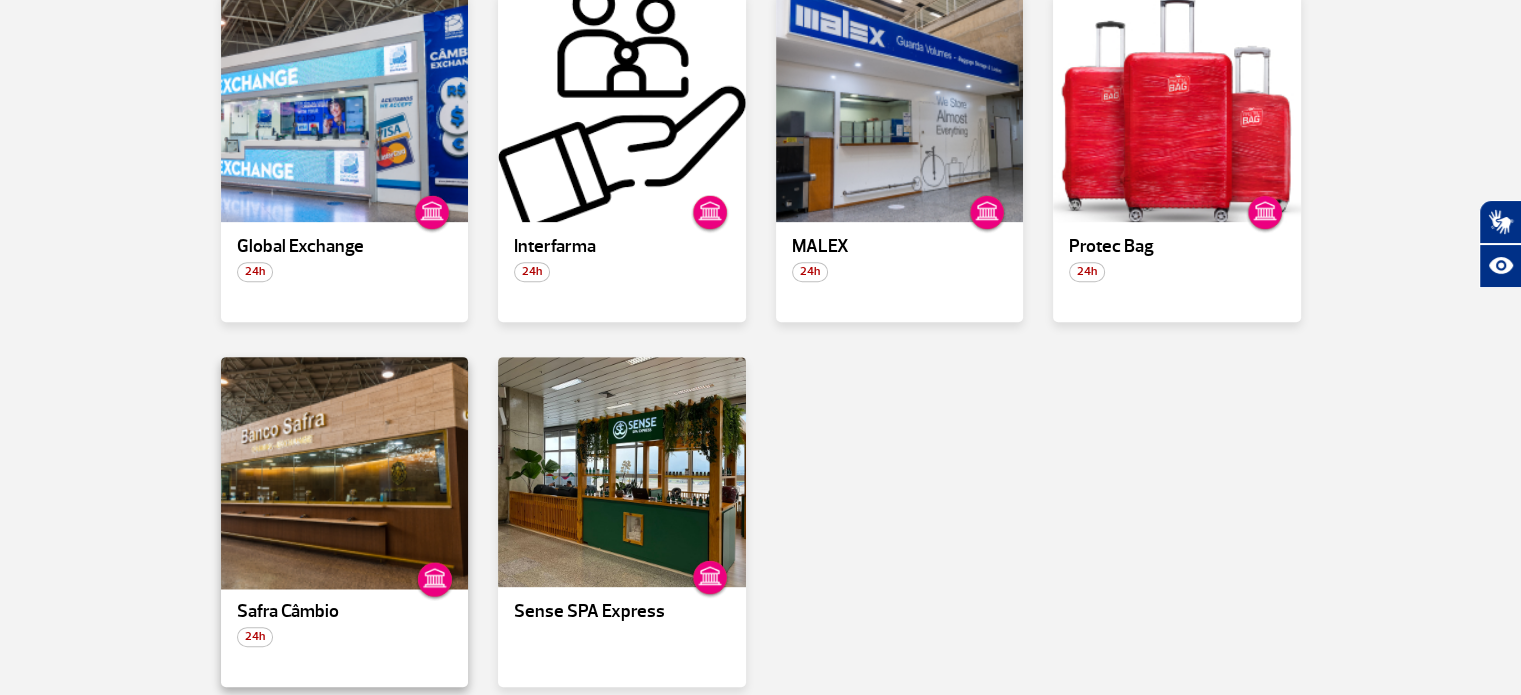 click at bounding box center [344, 472] 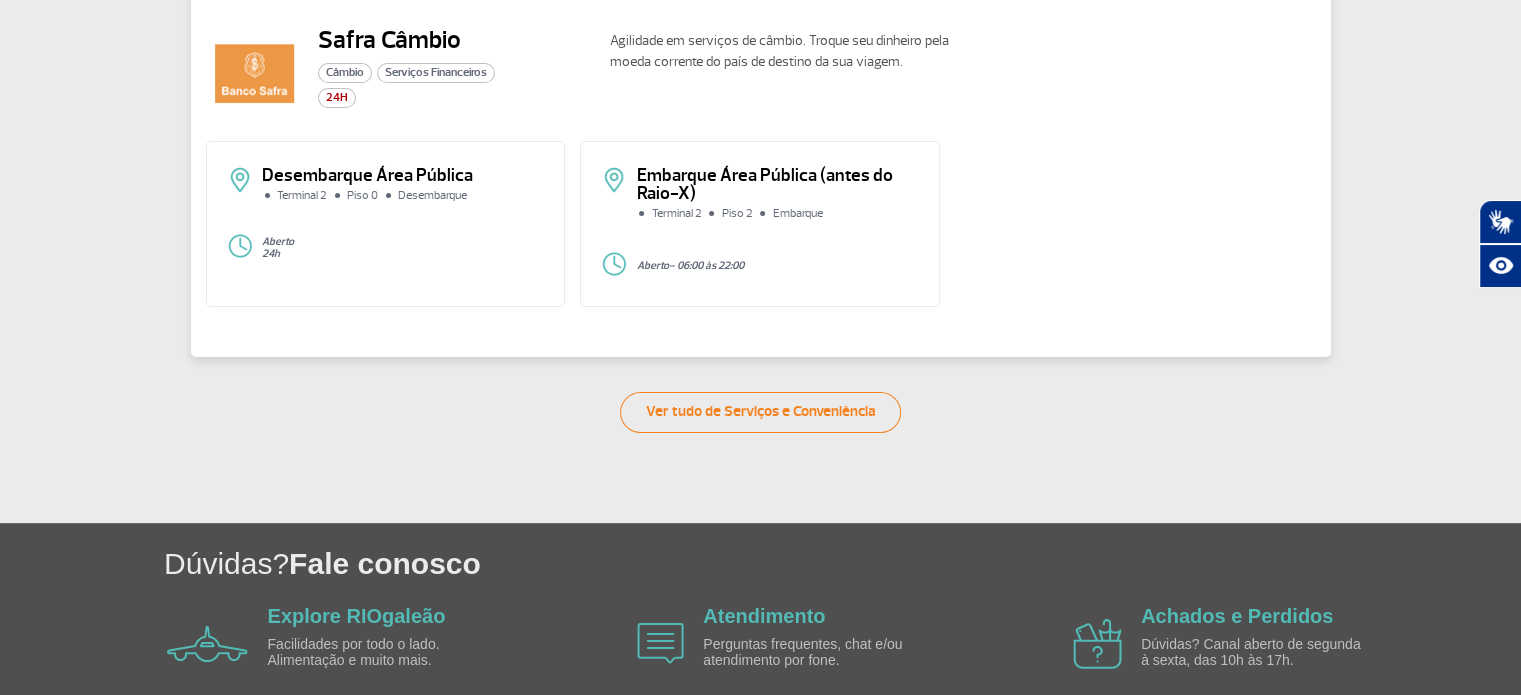 scroll, scrollTop: 7, scrollLeft: 0, axis: vertical 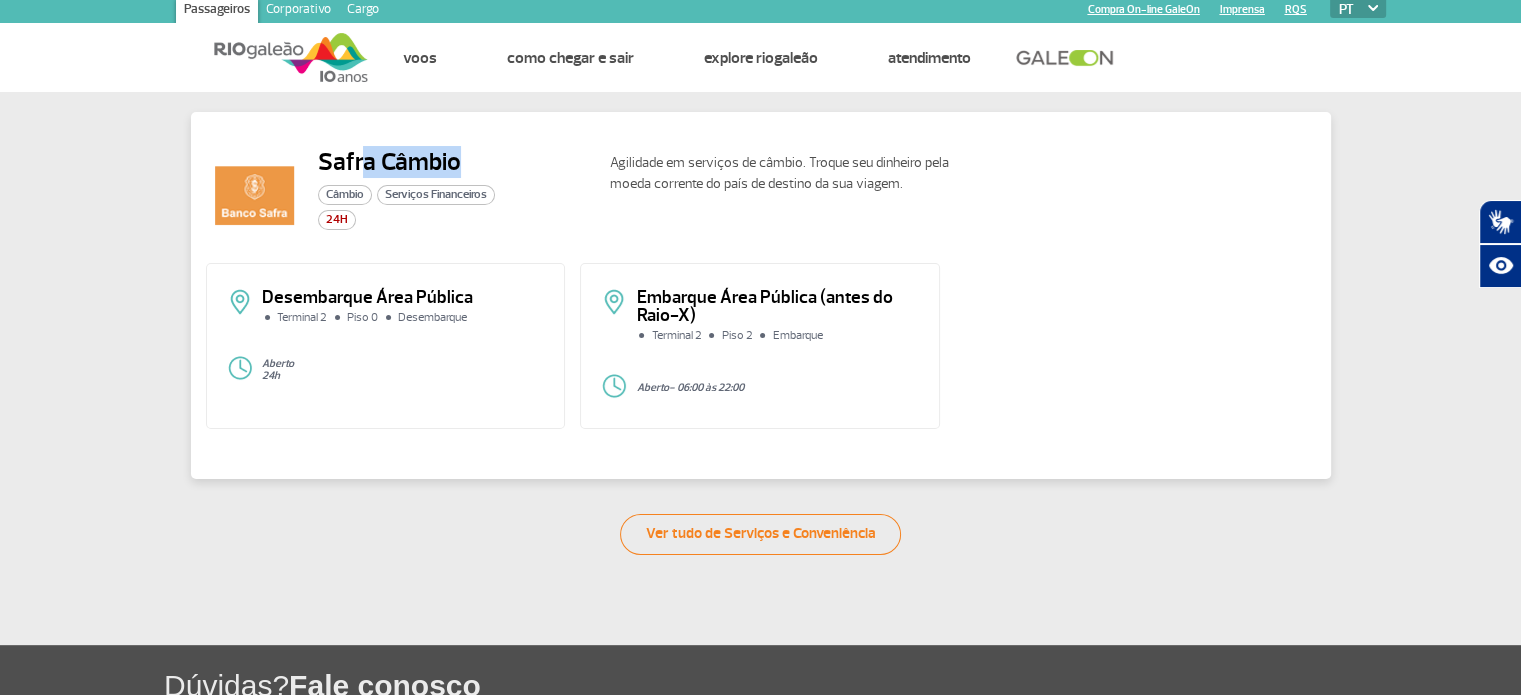drag, startPoint x: 356, startPoint y: 163, endPoint x: 461, endPoint y: 159, distance: 105.076164 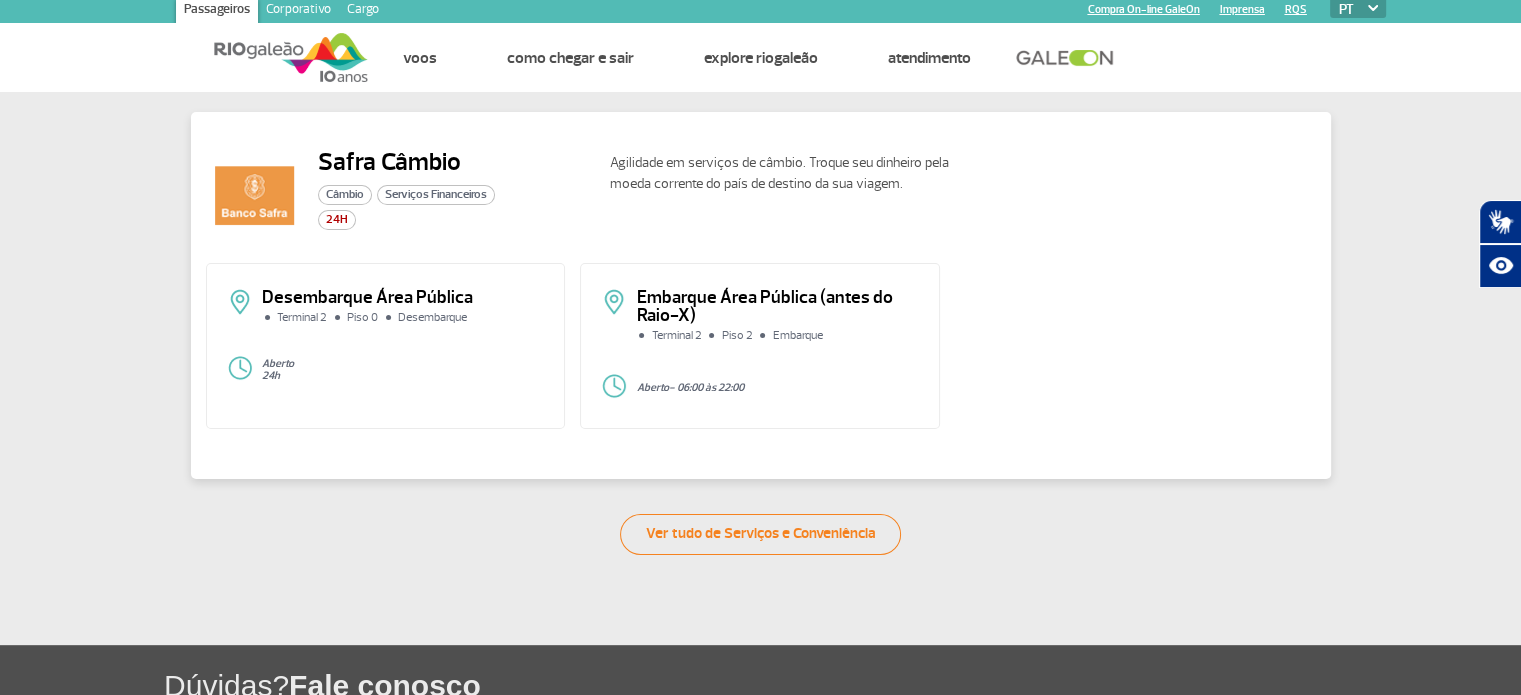 click on "Safra Câmbio Câmbio Serviços Financeiros 24H Agilidade em serviços de câmbio. Troque seu dinheiro pela moeda corrente do país de destino da sua viagem. Desembarque Área Pública Terminal 2 Piso 0 Desembarque Aberto 24h Embarque Área Pública (antes do Raio-X) Terminal 2 Piso 2 Embarque Aberto  - 06:00 às 22:00 Ver tudo de Serviços e Conveniência" 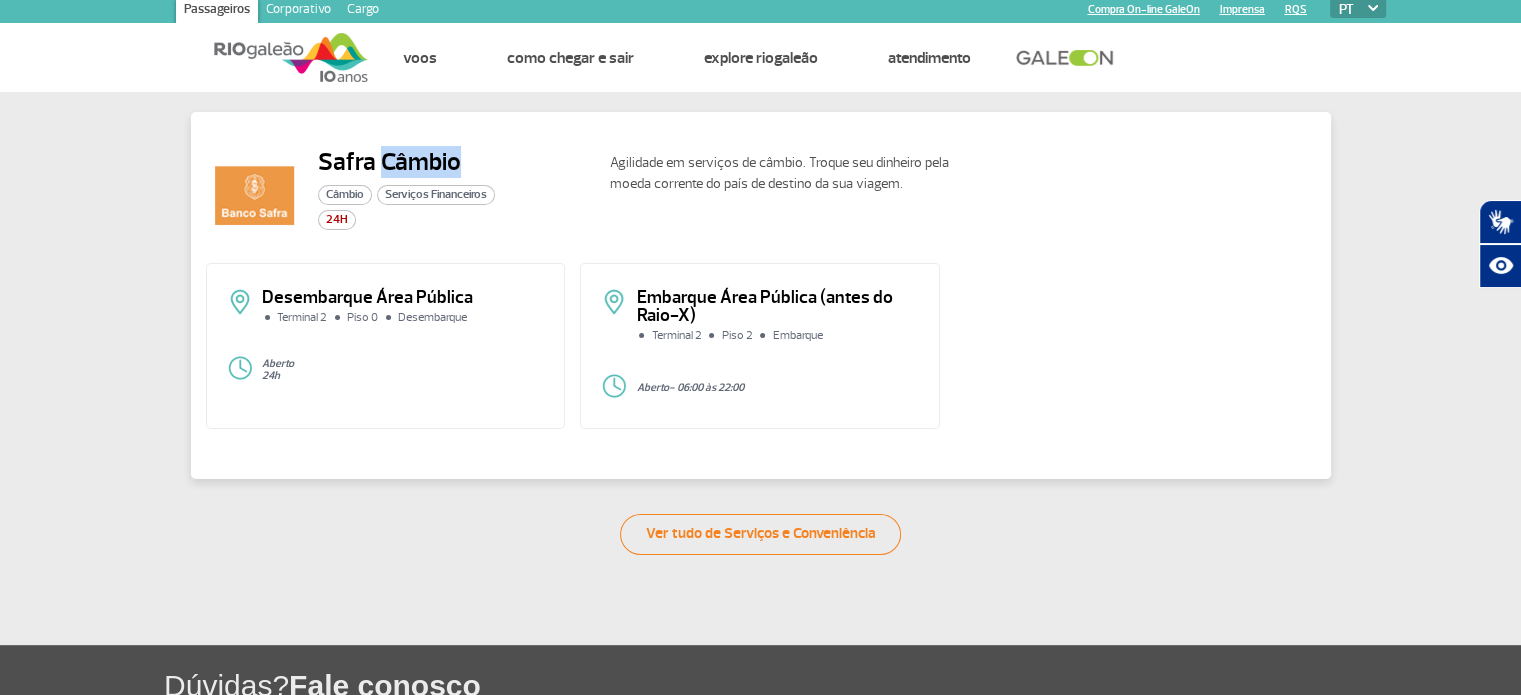drag, startPoint x: 386, startPoint y: 155, endPoint x: 500, endPoint y: 155, distance: 114 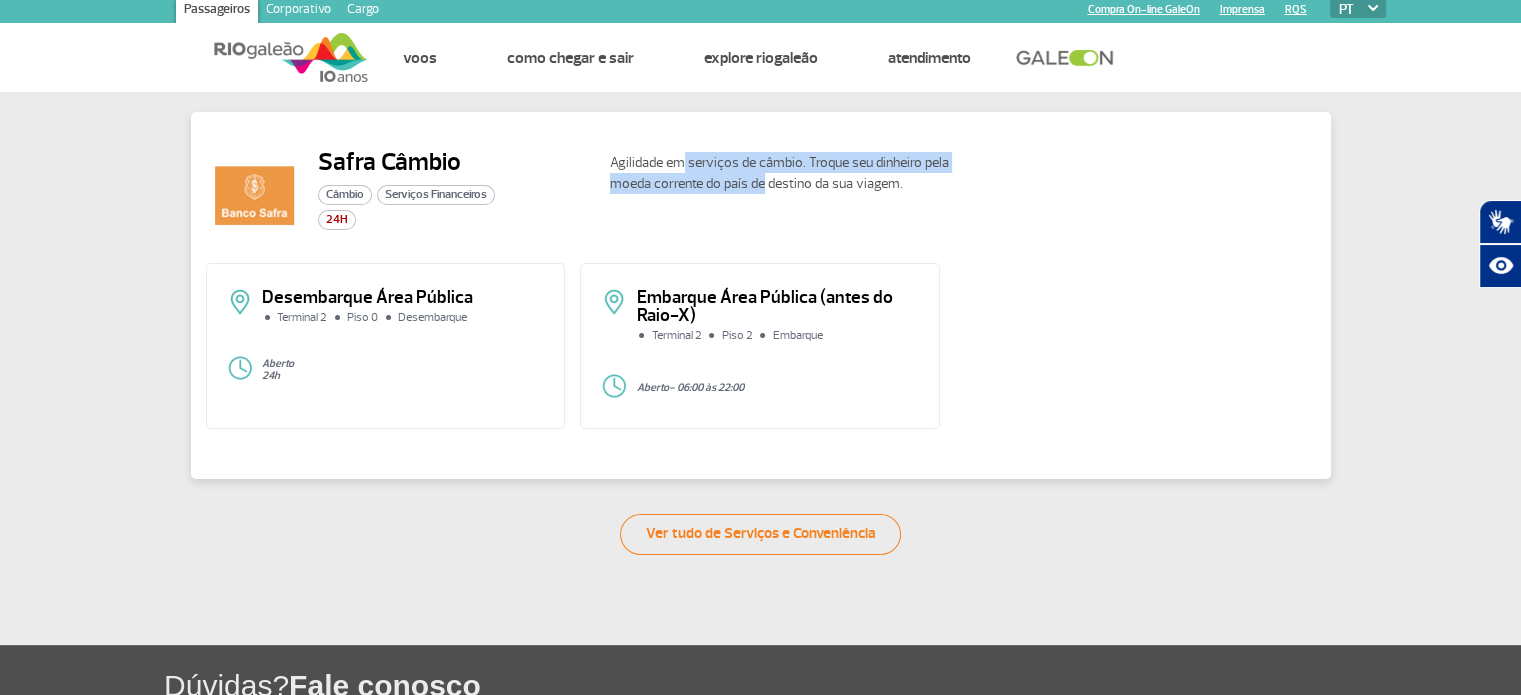 drag, startPoint x: 763, startPoint y: 185, endPoint x: 773, endPoint y: 187, distance: 10.198039 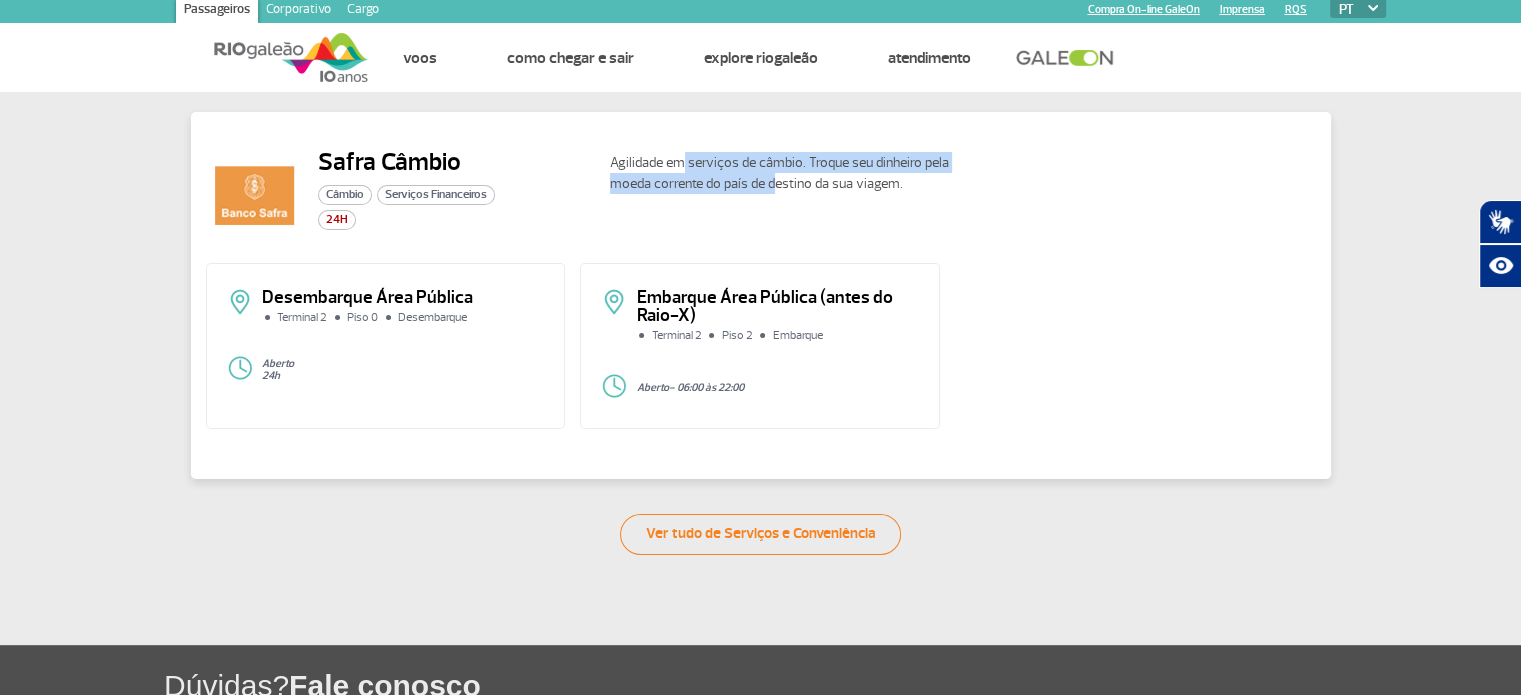 click on "Agilidade em serviços de câmbio. Troque seu dinheiro pela moeda corrente do país de destino da sua viagem." 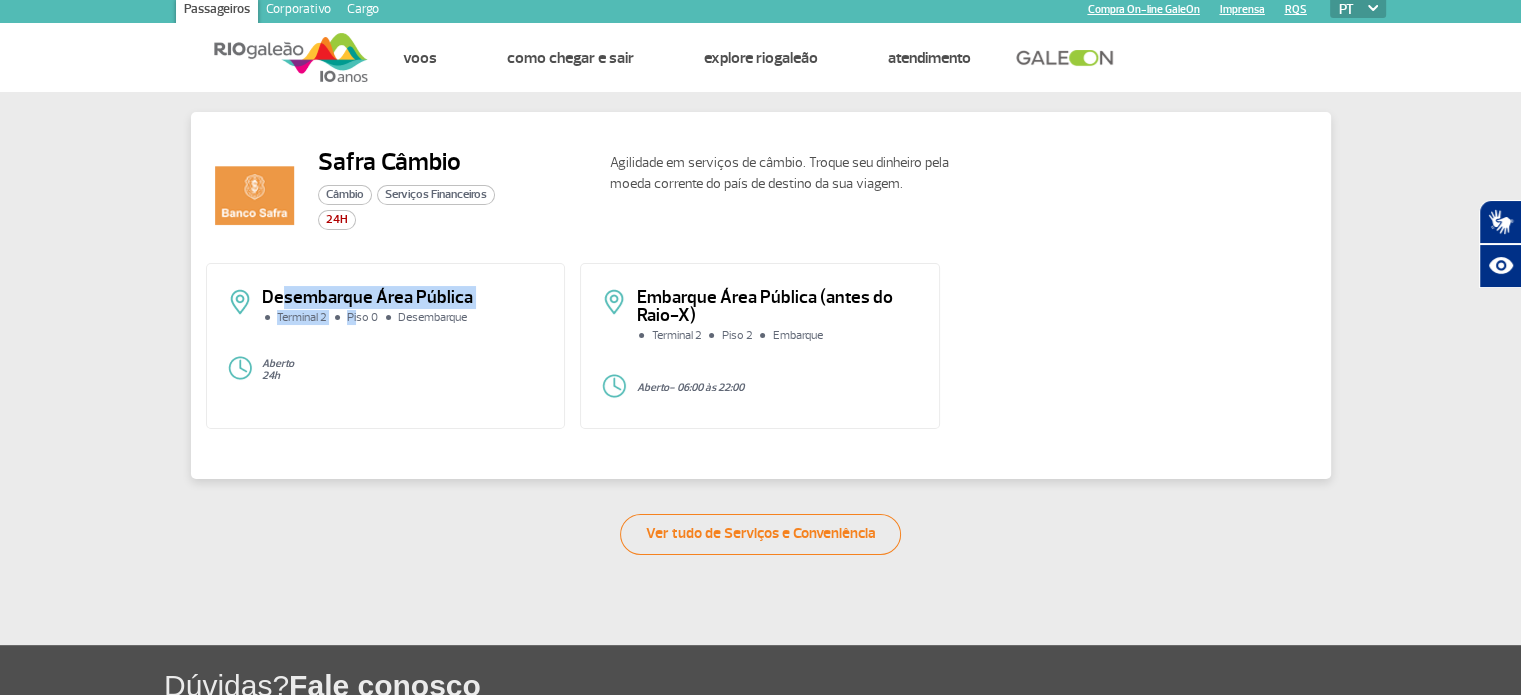 drag, startPoint x: 293, startPoint y: 287, endPoint x: 359, endPoint y: 311, distance: 70.2282 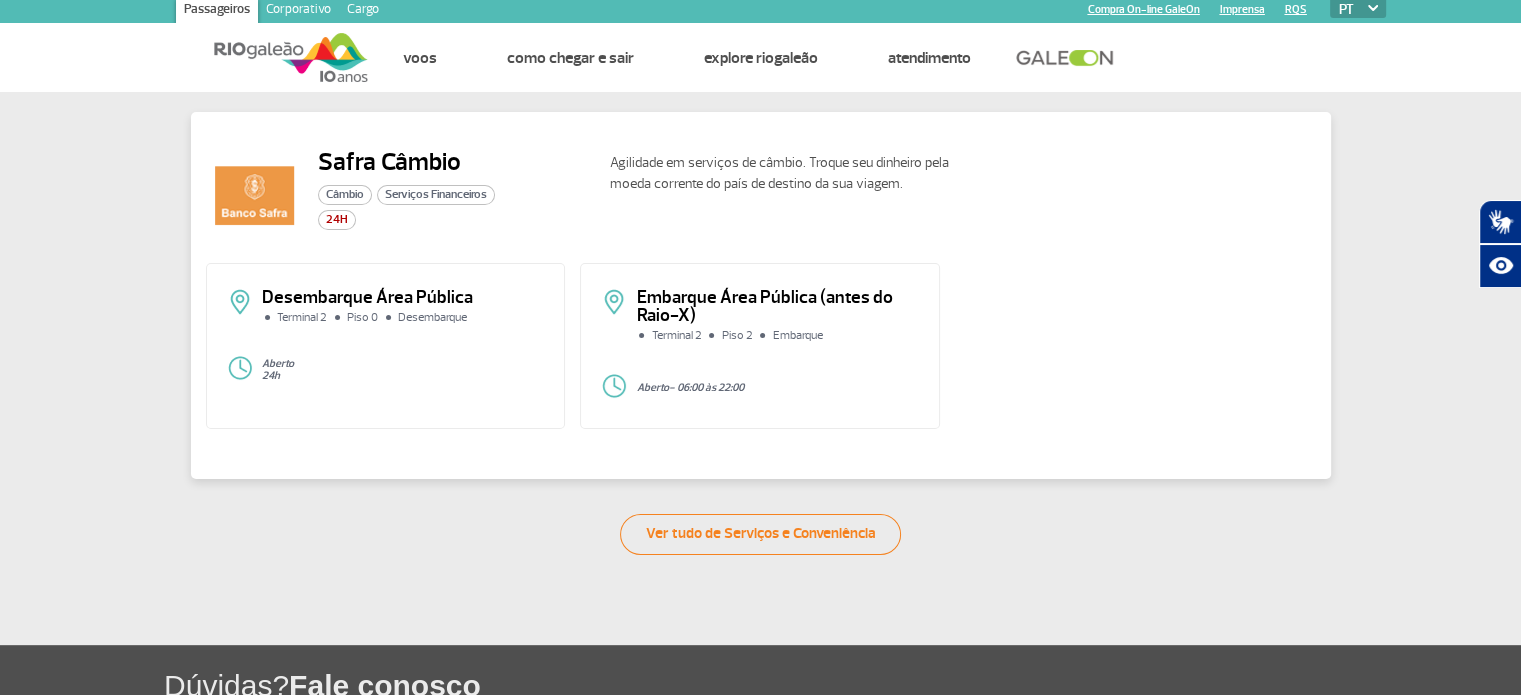 click on "Safra Câmbio Câmbio Serviços Financeiros 24H Agilidade em serviços de câmbio. Troque seu dinheiro pela moeda corrente do país de destino da sua viagem." 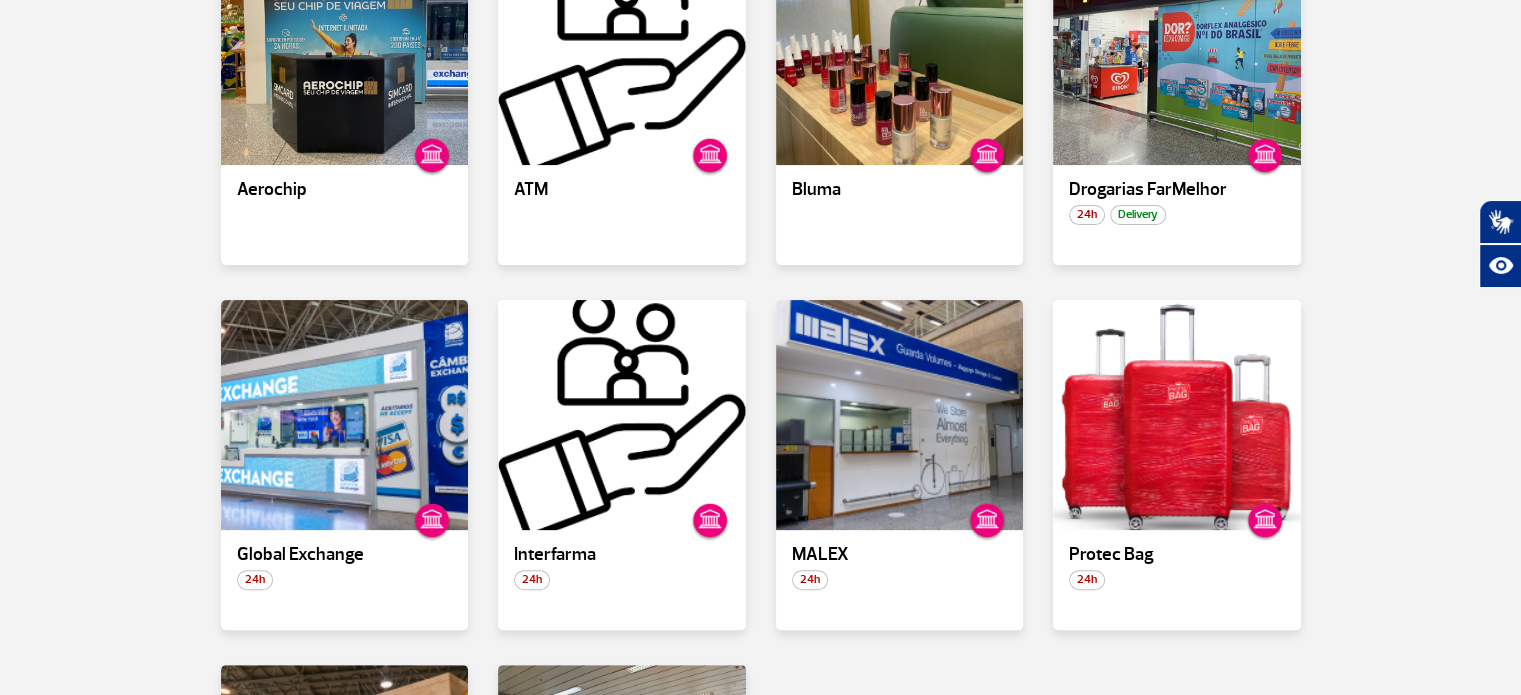 scroll, scrollTop: 600, scrollLeft: 0, axis: vertical 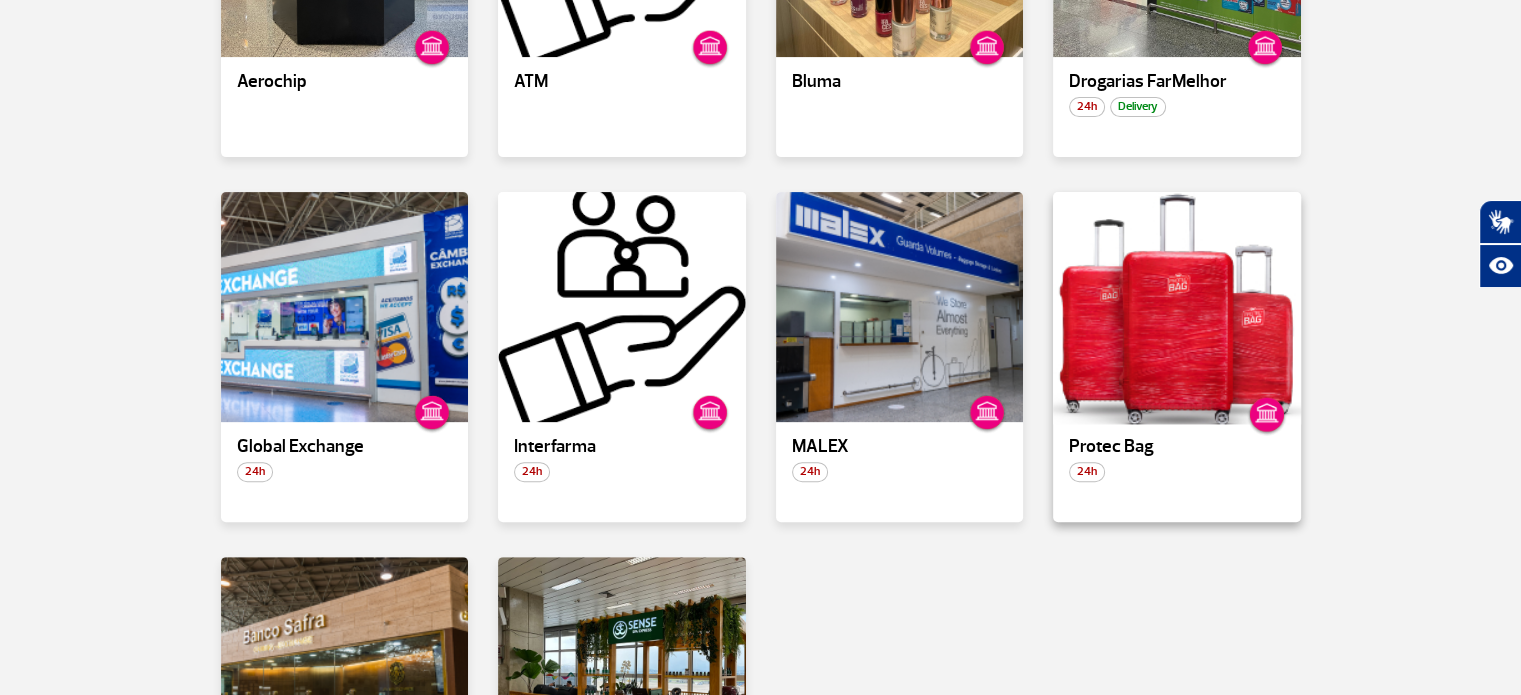 click at bounding box center [1177, 307] 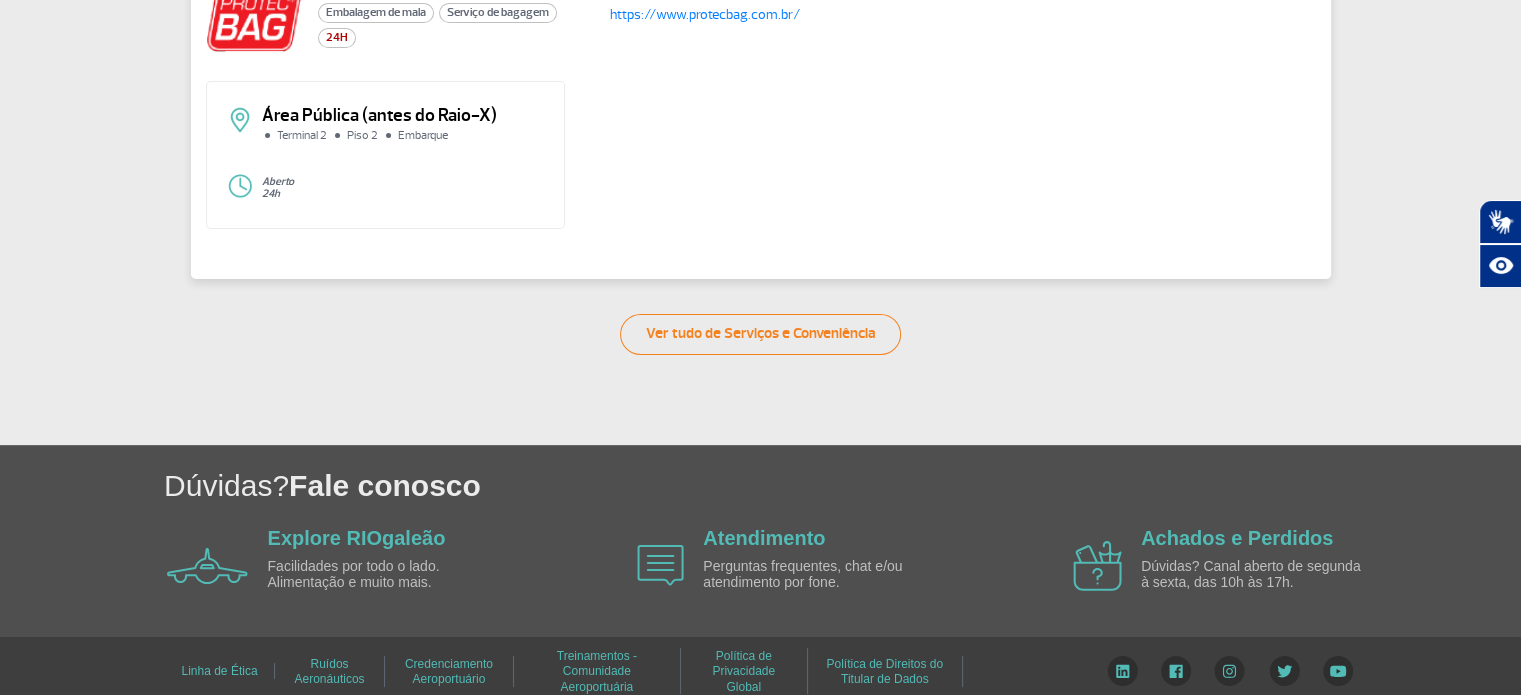 scroll, scrollTop: 202, scrollLeft: 0, axis: vertical 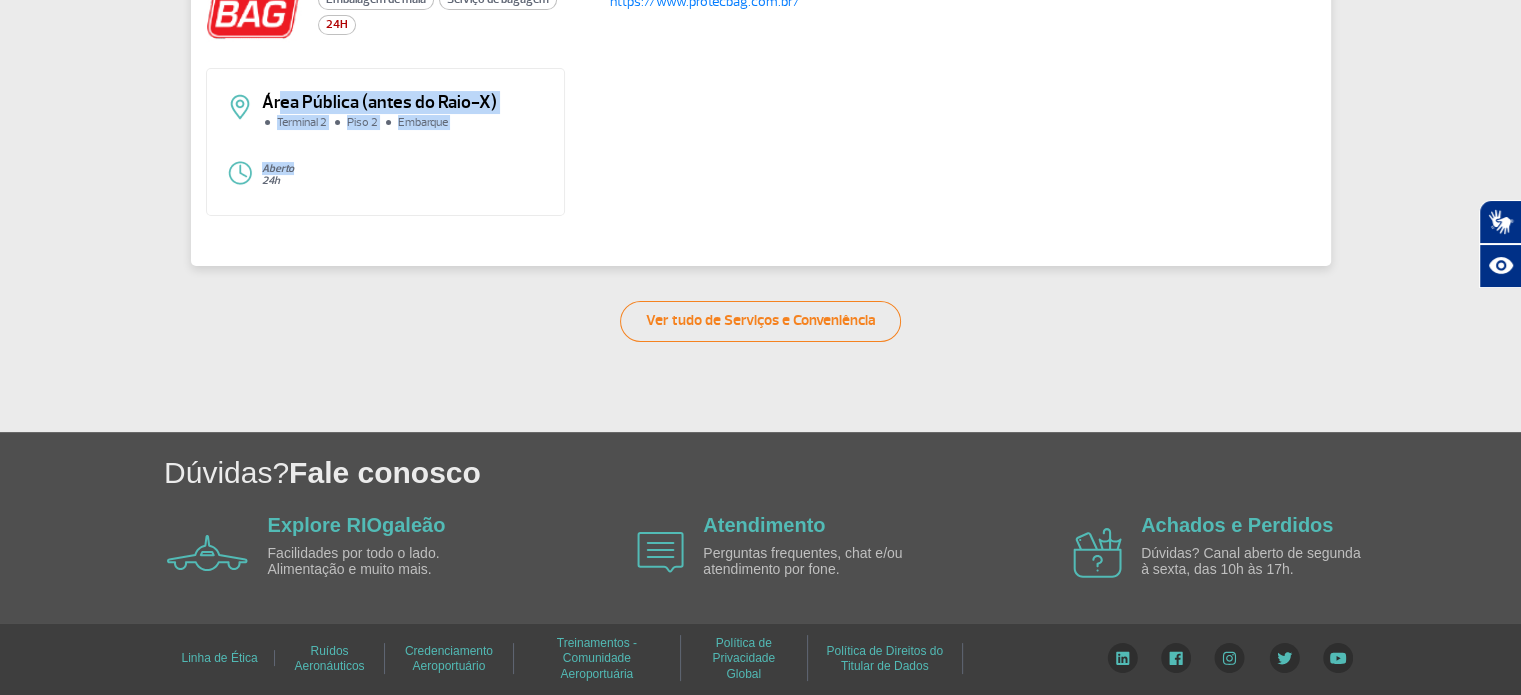 click on "Área Pública (antes do Raio-X) Terminal 2 Piso 2 Embarque Aberto 24h" 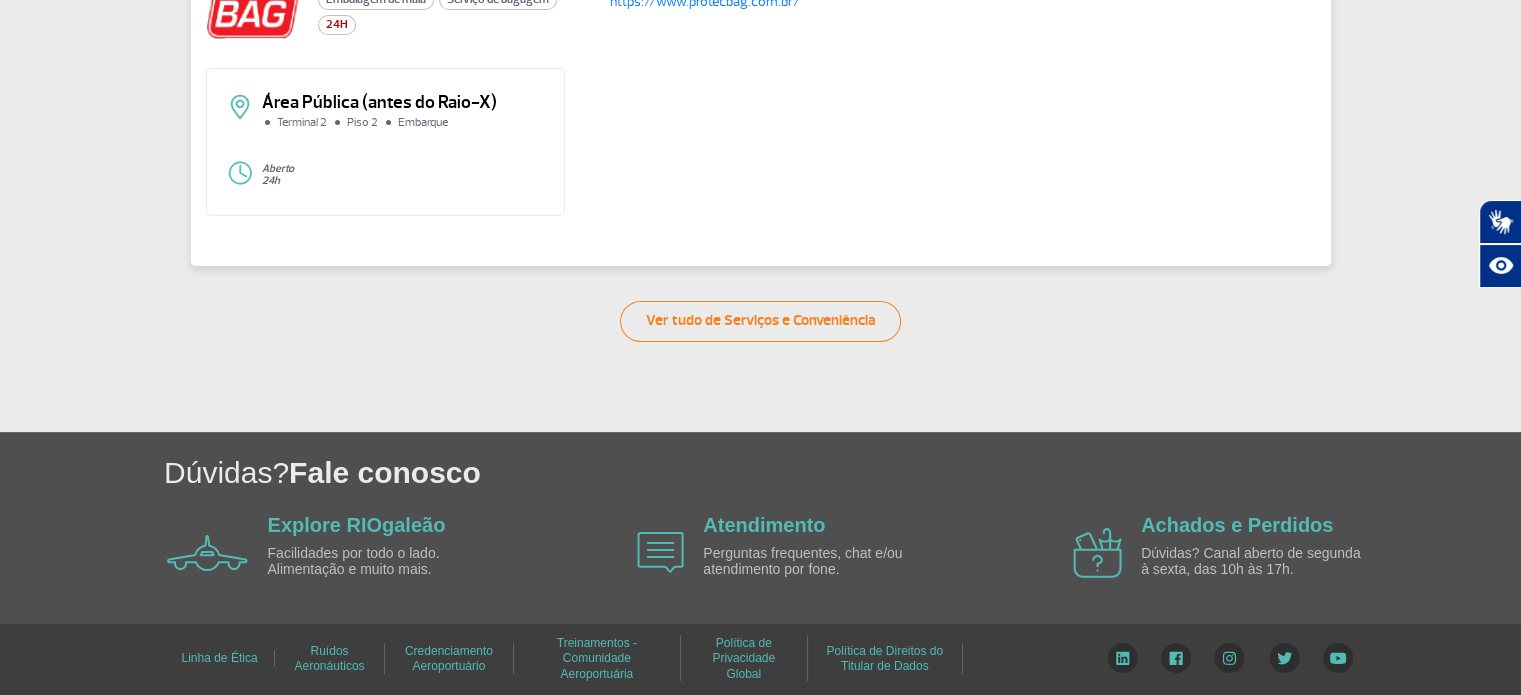 click on "Protec Bag Embalagem de mala Serviço de bagagem 24H Sua viagem mais segura com Nomad e Protec Bag. https://www.protecbag.com.br/ Área Pública (antes do Raio-X) Terminal 2 Piso 2 Embarque Aberto 24h  Ver tudo de Serviços e Conveniência" 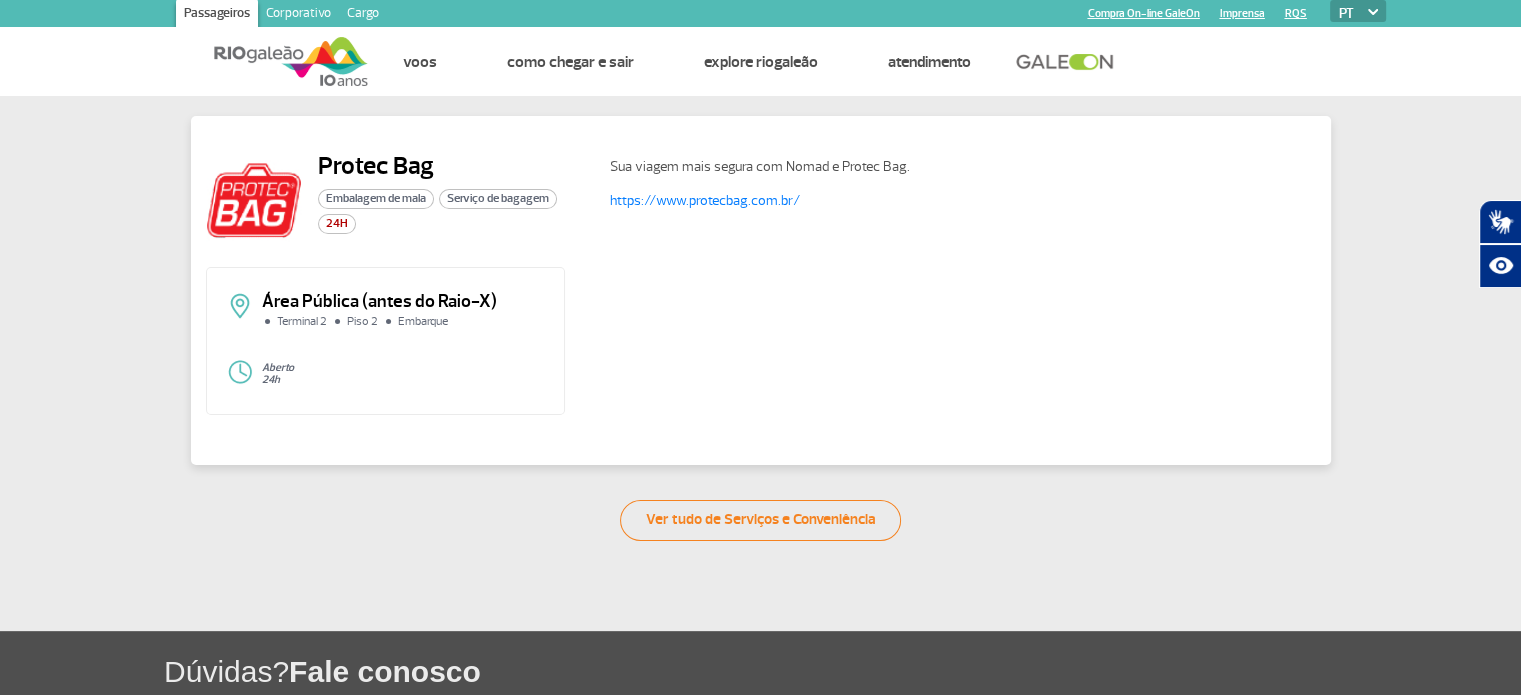 scroll, scrollTop: 0, scrollLeft: 0, axis: both 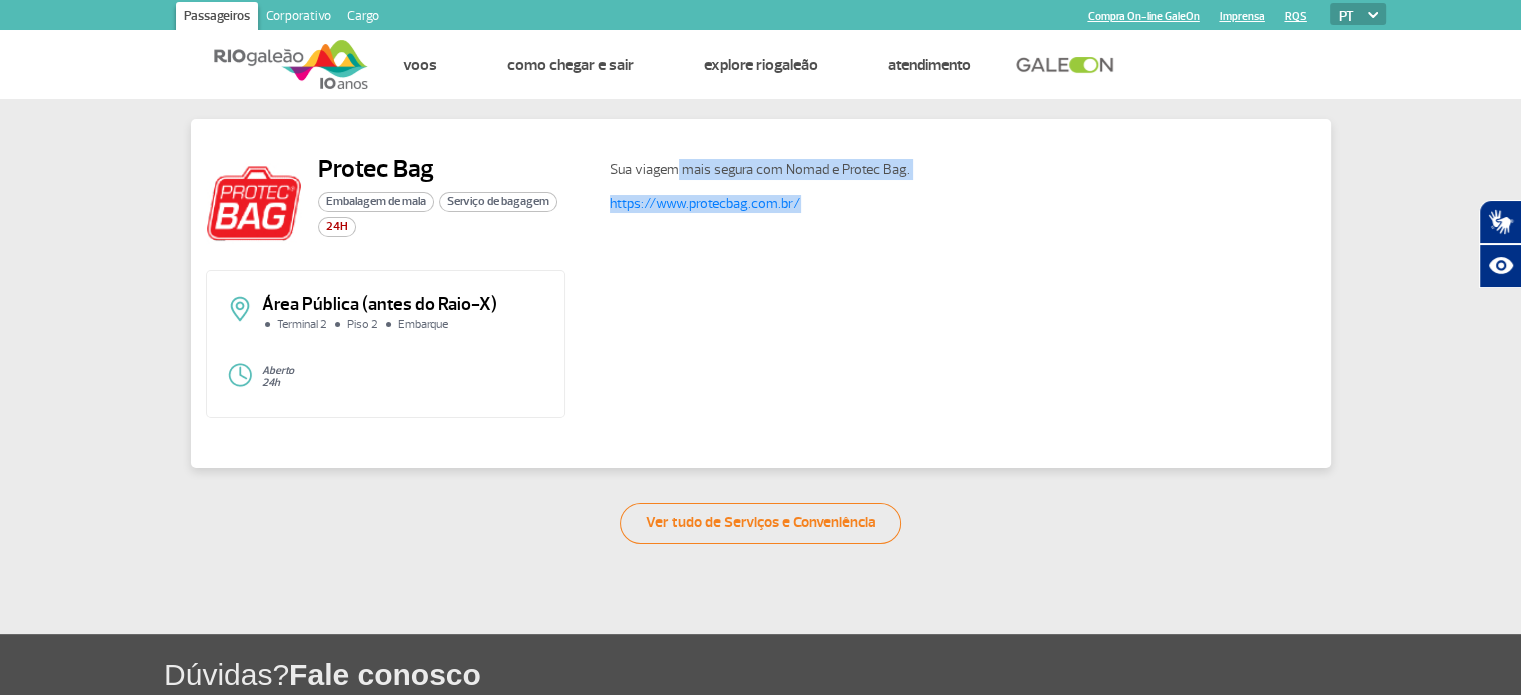 drag, startPoint x: 691, startPoint y: 161, endPoint x: 1007, endPoint y: 205, distance: 319.04858 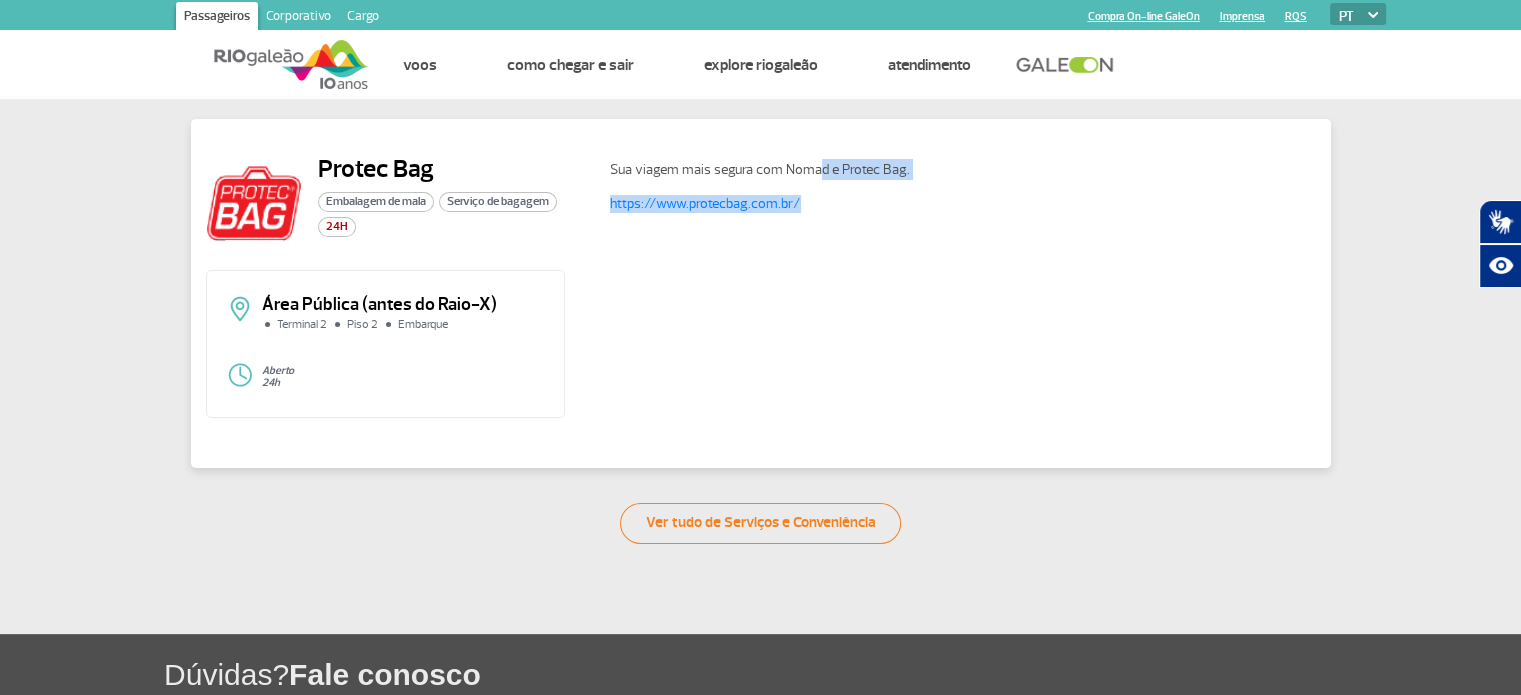 drag, startPoint x: 818, startPoint y: 172, endPoint x: 855, endPoint y: 198, distance: 45.221676 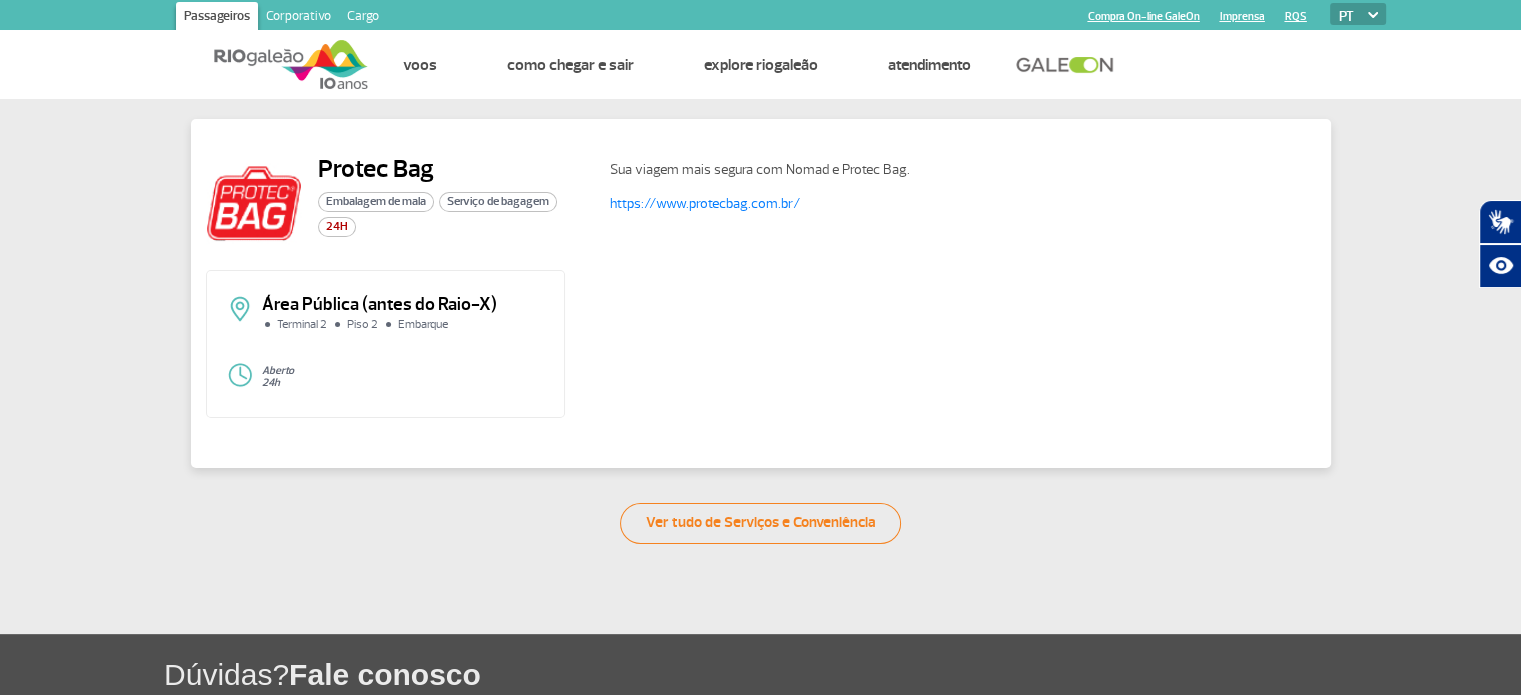 drag, startPoint x: 881, startPoint y: 168, endPoint x: 896, endPoint y: 194, distance: 30.016663 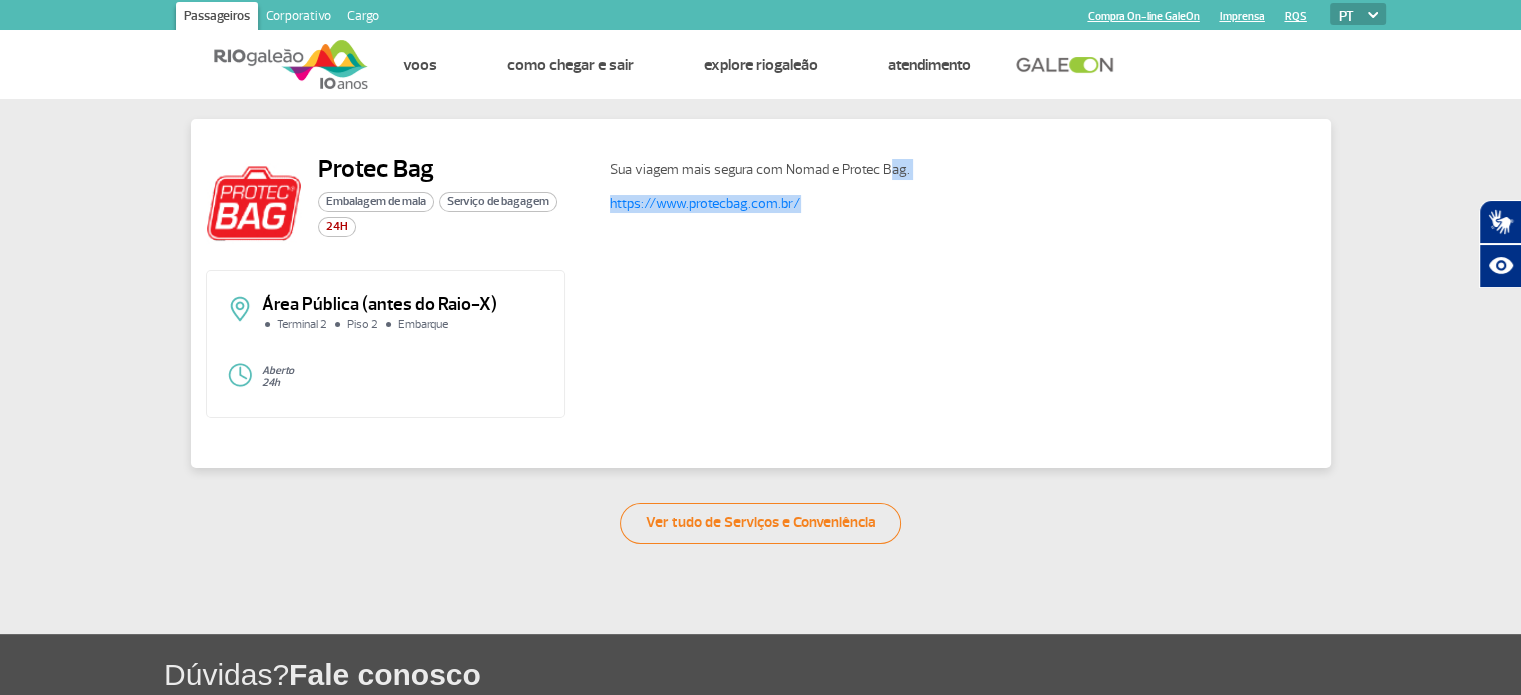 click on "Sua viagem mais segura com Nomad e Protec Bag. https://www.protecbag.com.br/" 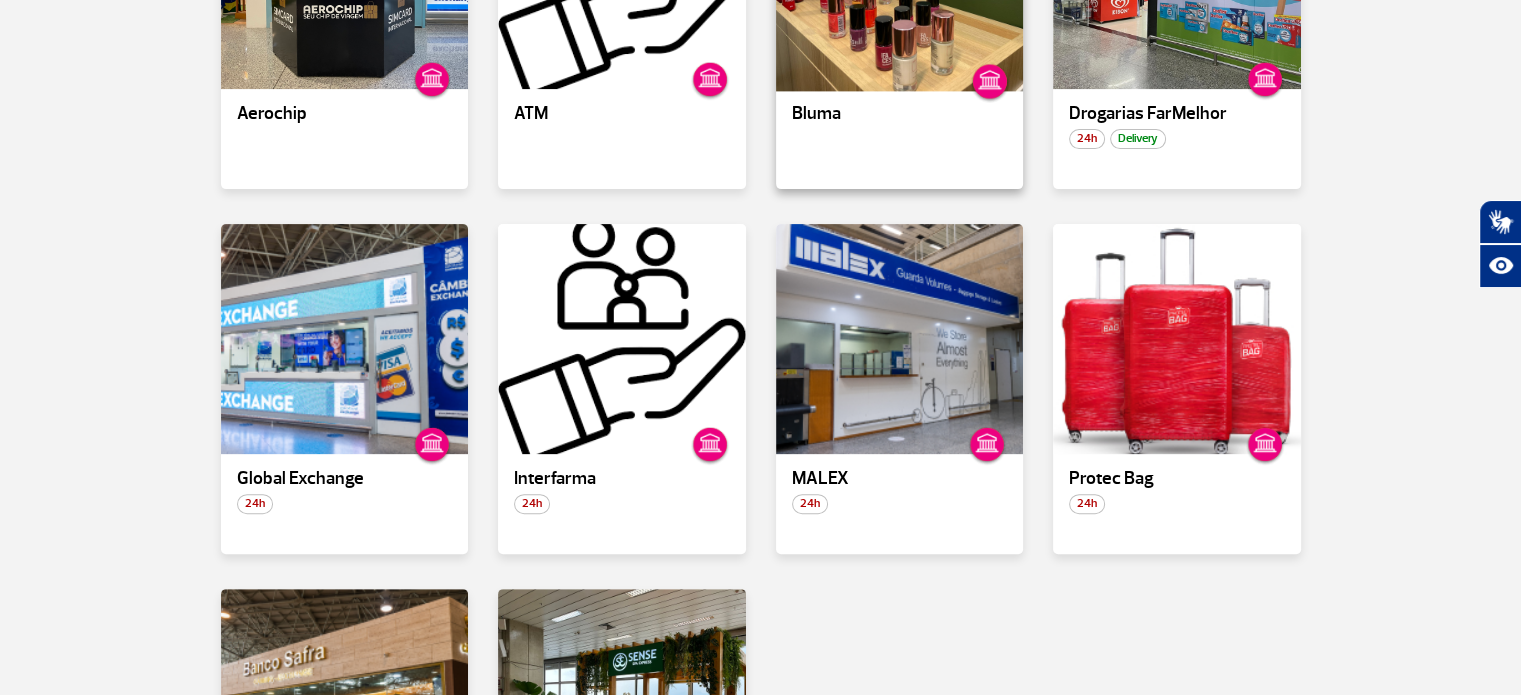 scroll, scrollTop: 600, scrollLeft: 0, axis: vertical 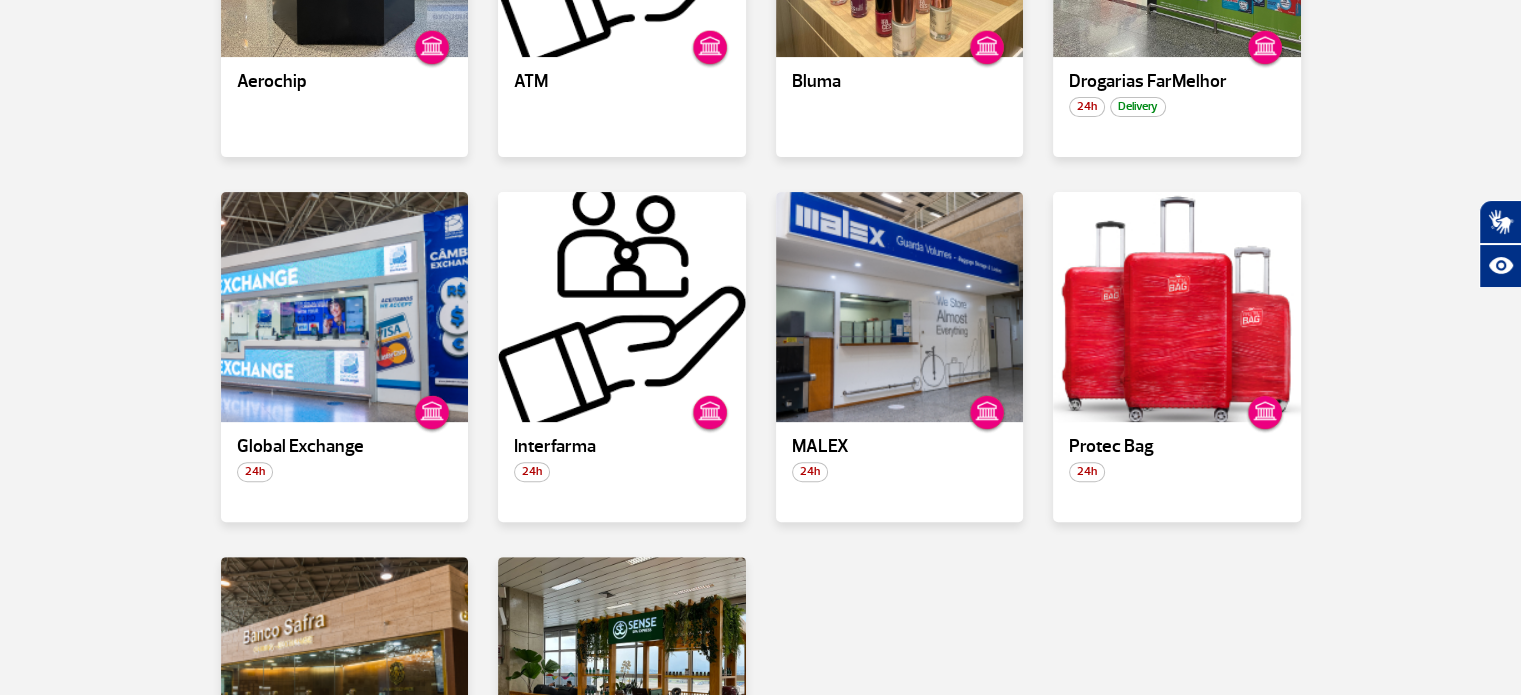 click on "Todas as categorias Conveniência Serviços Financeiros Farmácia Massagem Serviços de estética Câmbio Serviço de bagagem Embalagem de mala Guarda-volumes Serviço Todos os pisos Área Pública (antes do Raio-X) Desembarque Área Pública Desembarque Internacional Embarque Área Pública (antes do Raio-X) Embarque Doméstico Embarque Internacional Pátio Desembarque Nacional (Doméstico)  Aberto 24h  OK Aerochip ATM Bluma Drogarias FarMelhor 24h Delivery Global Exchange 24h Interfarma 24h MALEX 24h Protec Bag 24h Safra Câmbio 24h Sense SPA Express" at bounding box center (760, 348) 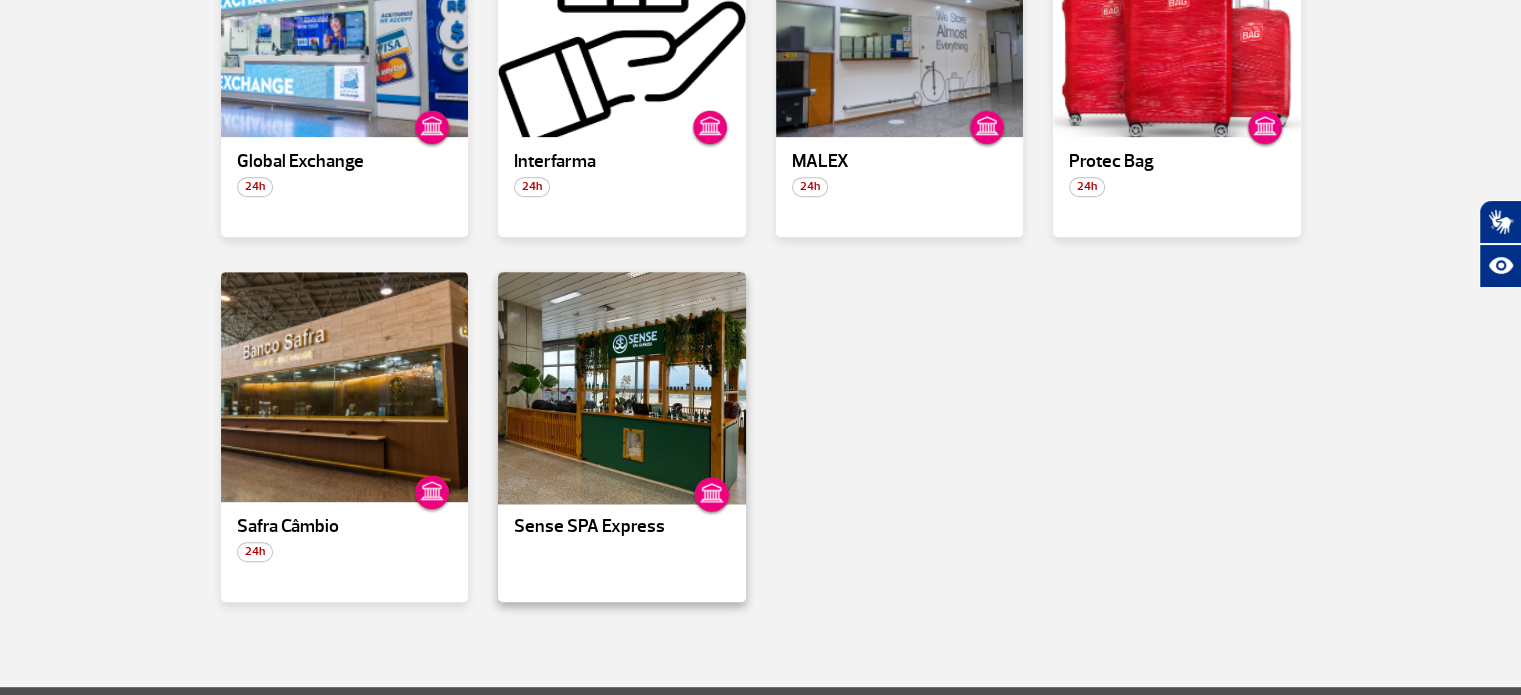 scroll, scrollTop: 800, scrollLeft: 0, axis: vertical 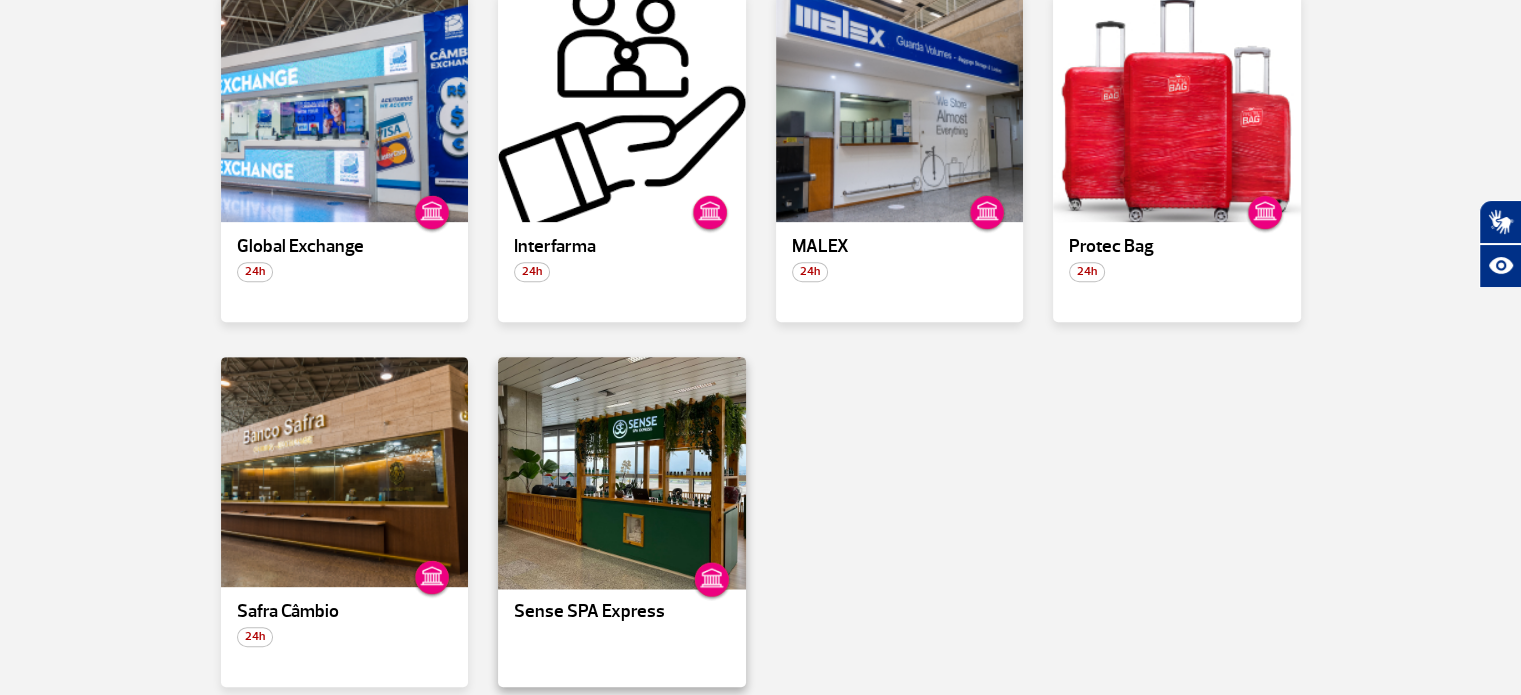 click at bounding box center [622, 472] 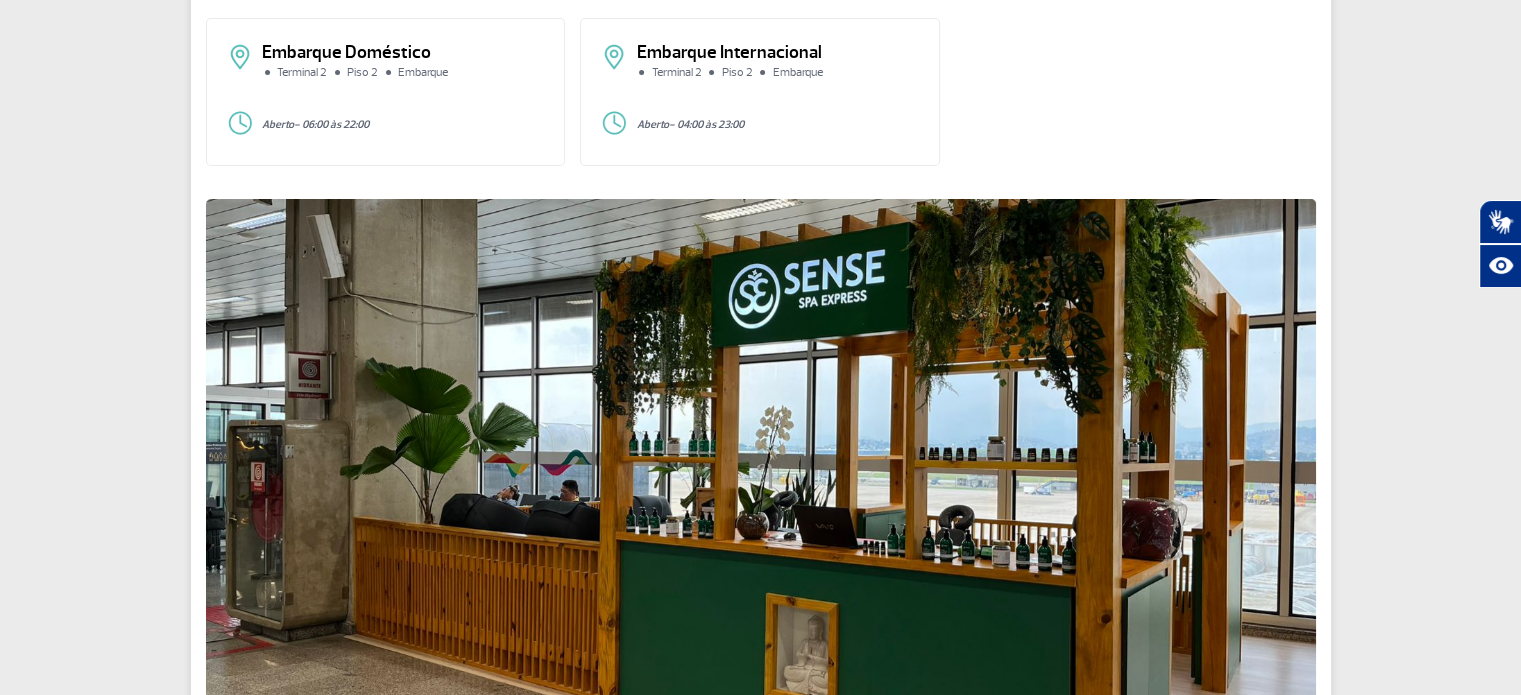 scroll, scrollTop: 279, scrollLeft: 0, axis: vertical 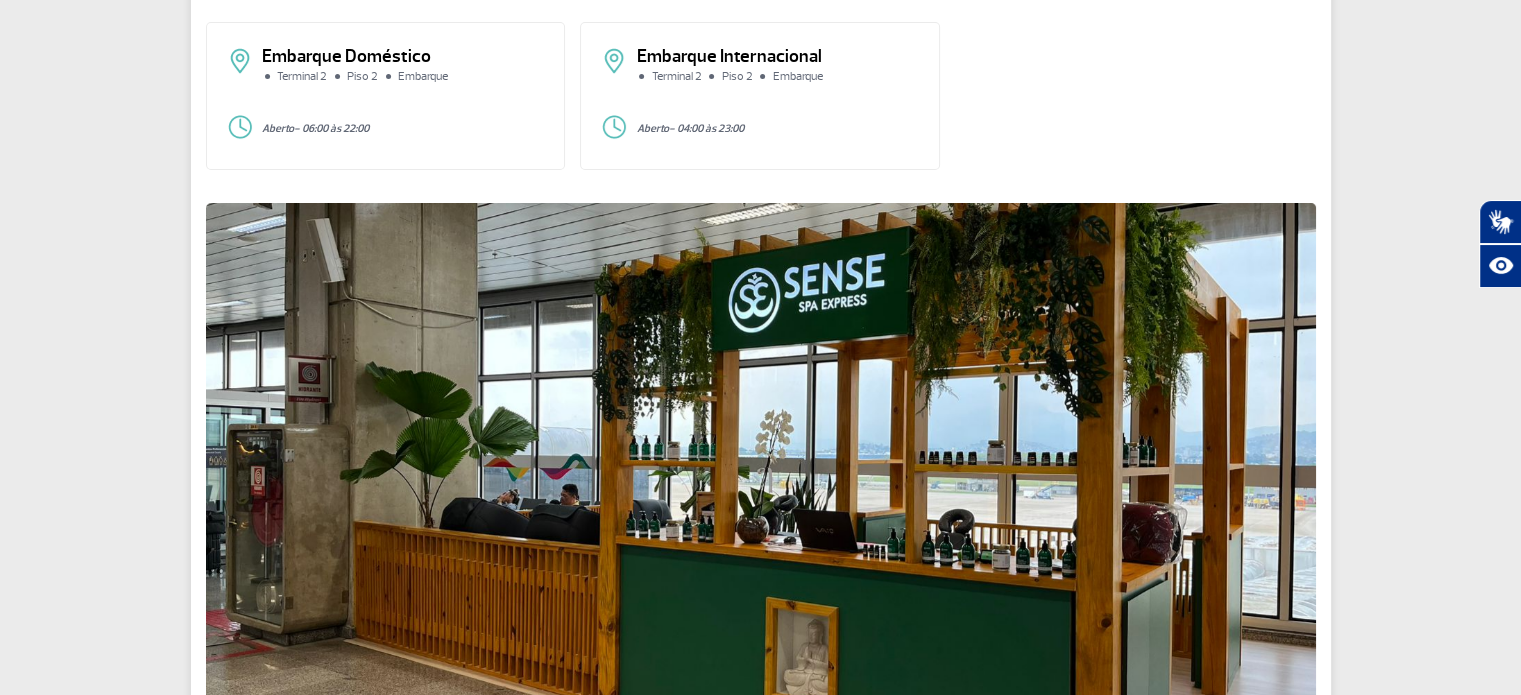 drag, startPoint x: 326, startPoint y: 66, endPoint x: 438, endPoint y: 103, distance: 117.953384 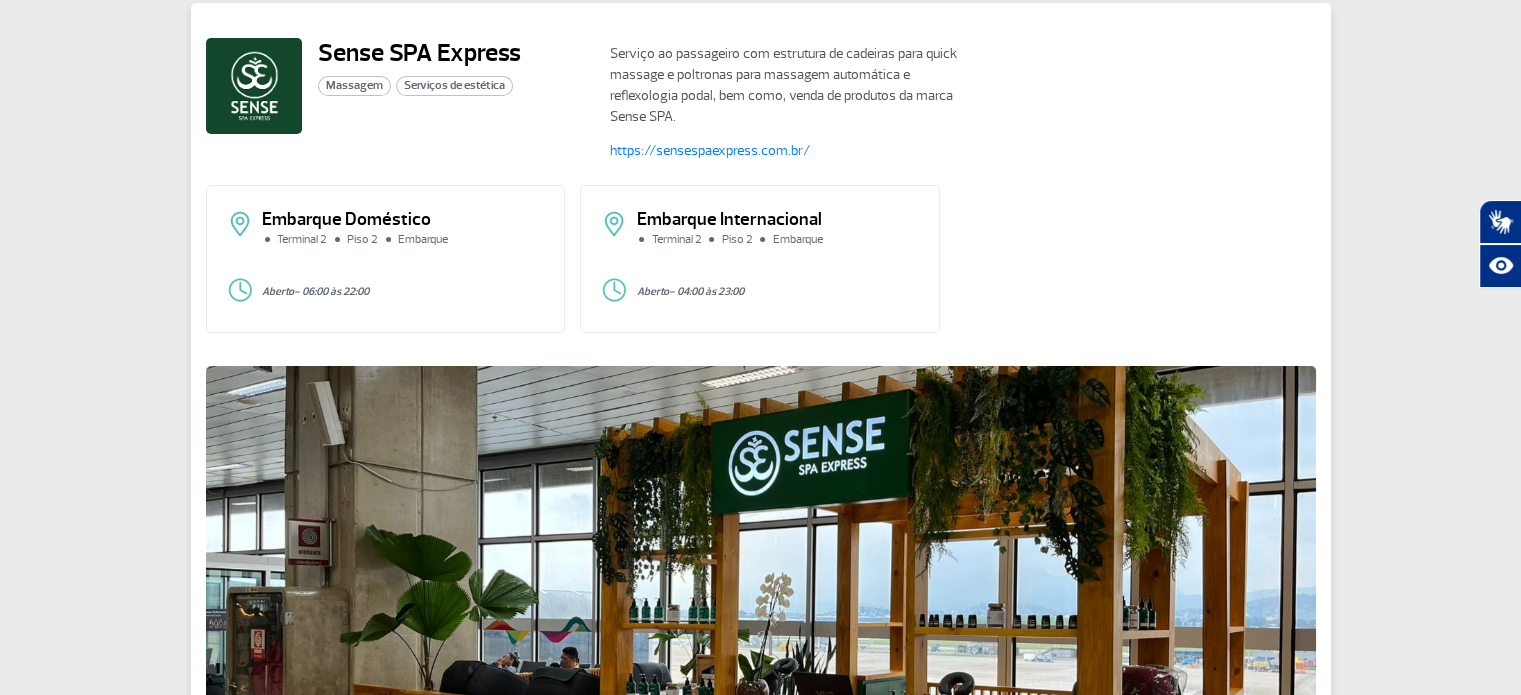 scroll, scrollTop: 0, scrollLeft: 0, axis: both 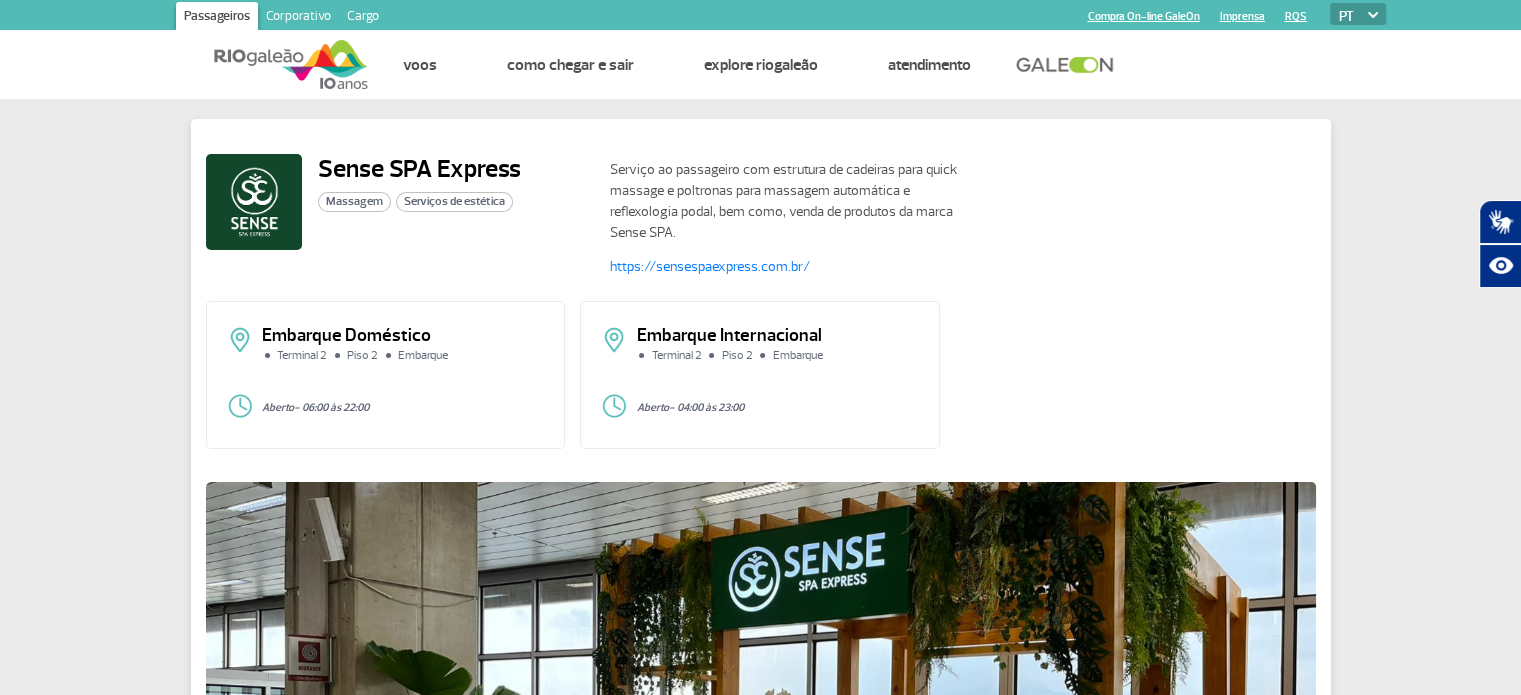 click 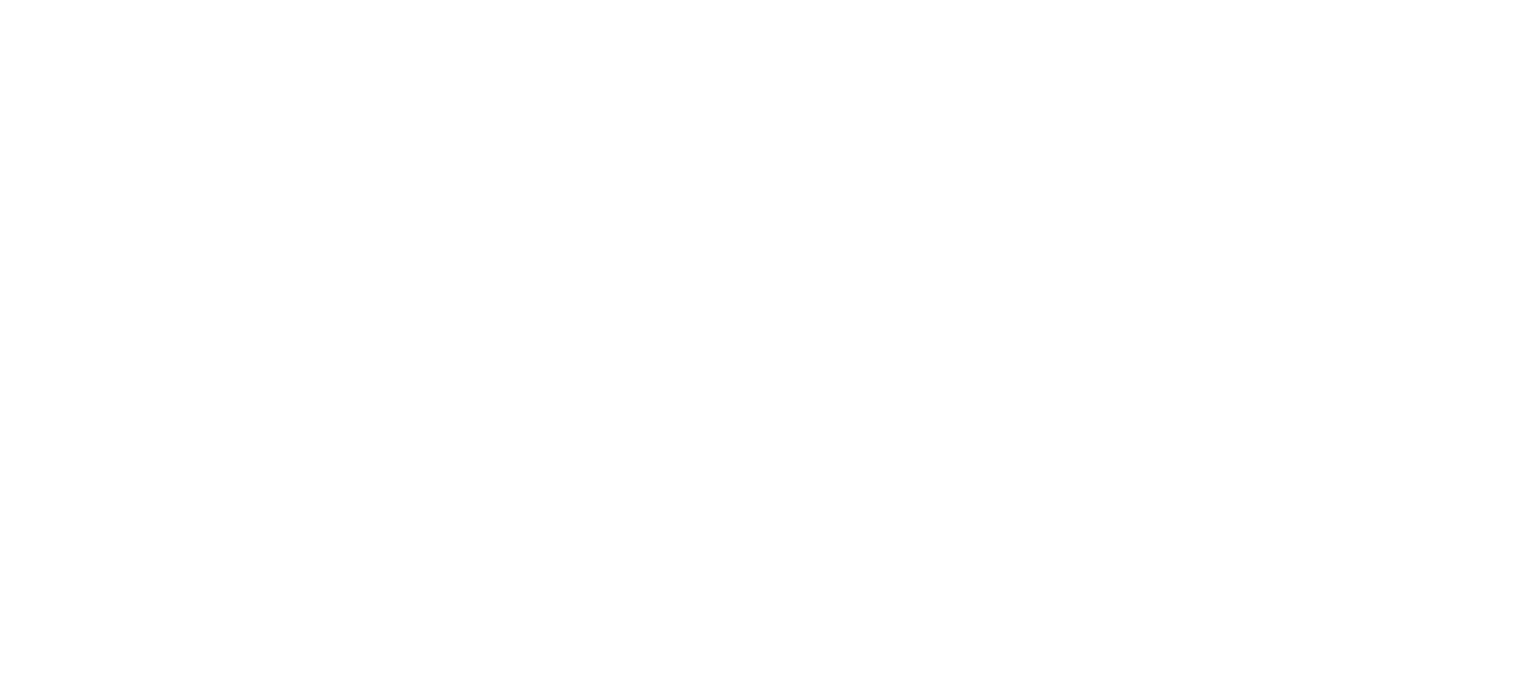 scroll, scrollTop: 0, scrollLeft: 0, axis: both 